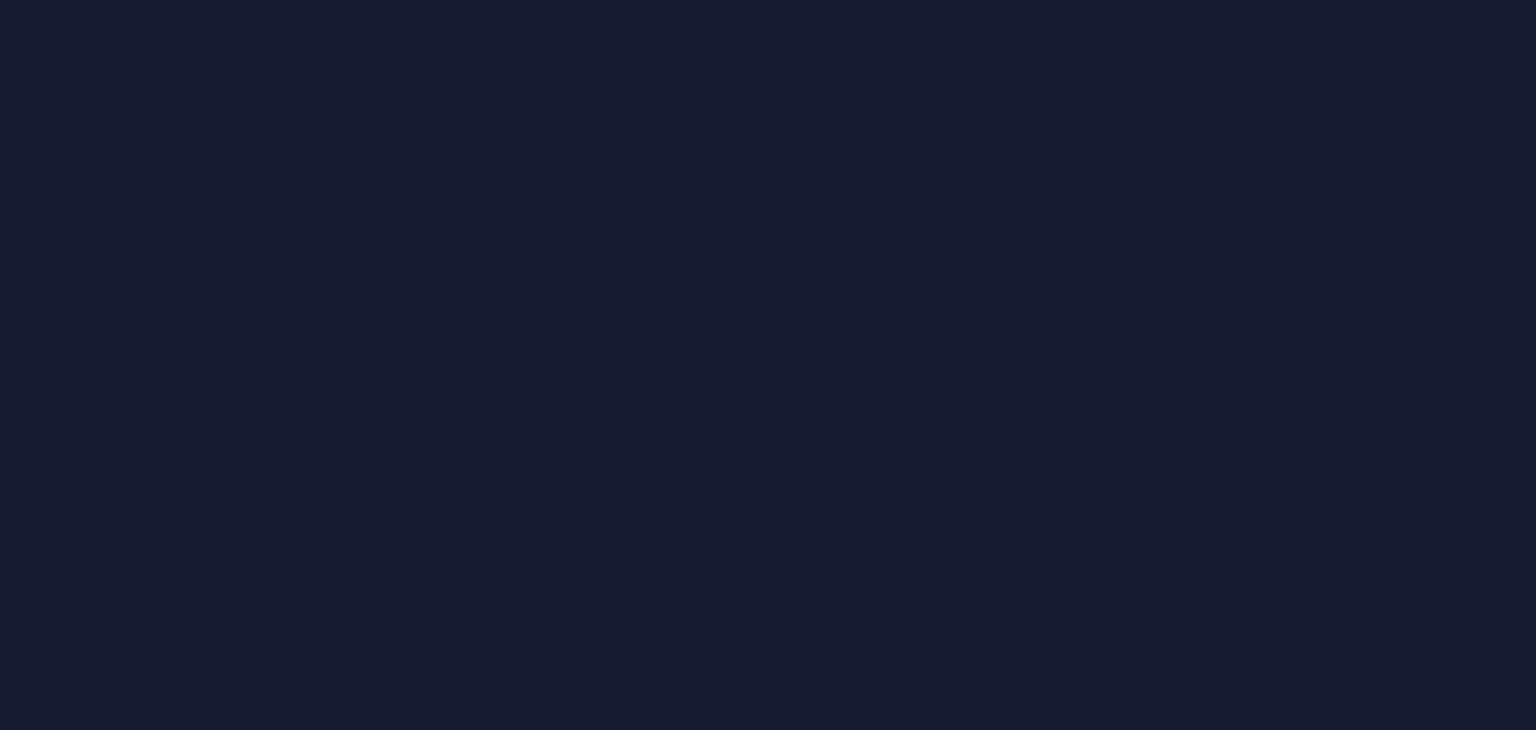 scroll, scrollTop: 0, scrollLeft: 0, axis: both 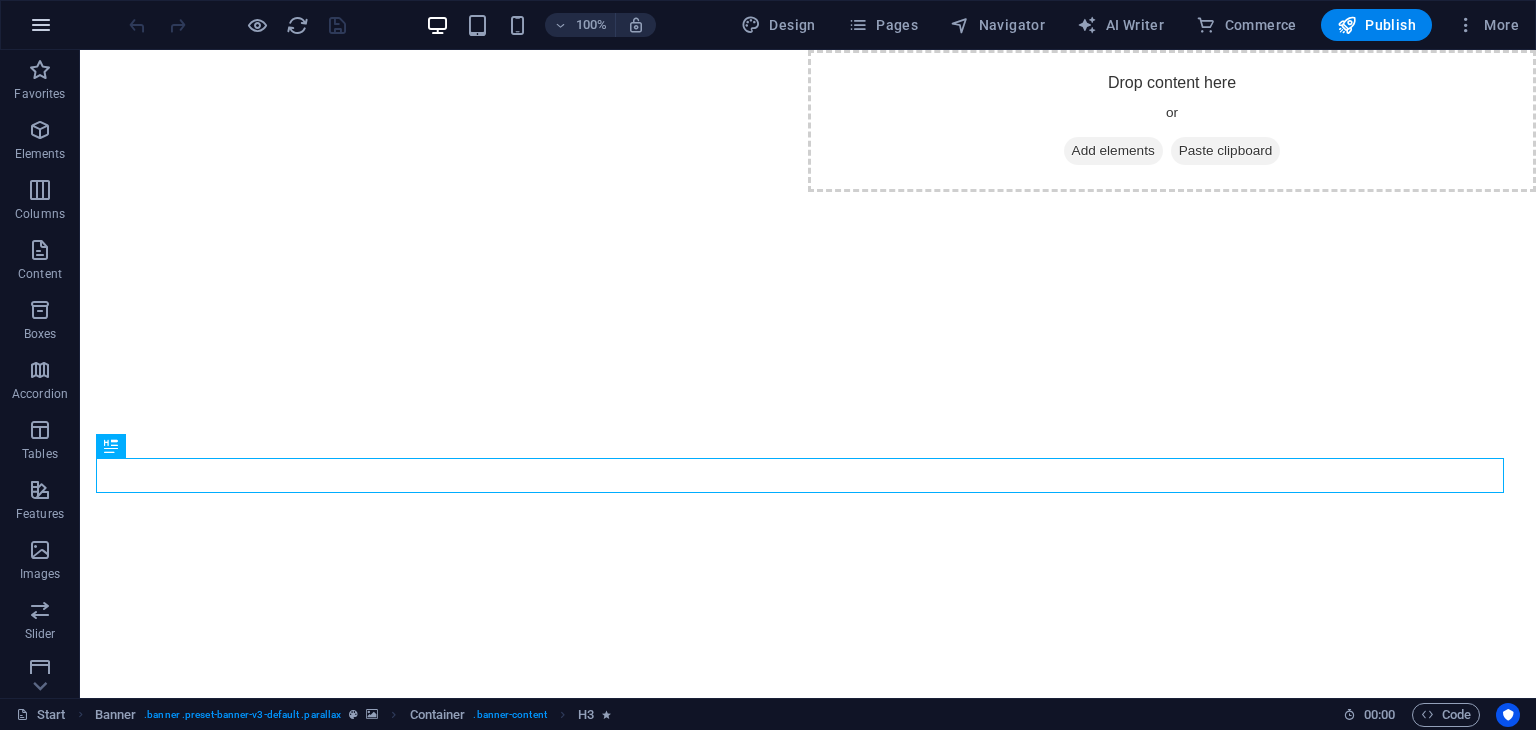 click at bounding box center [41, 25] 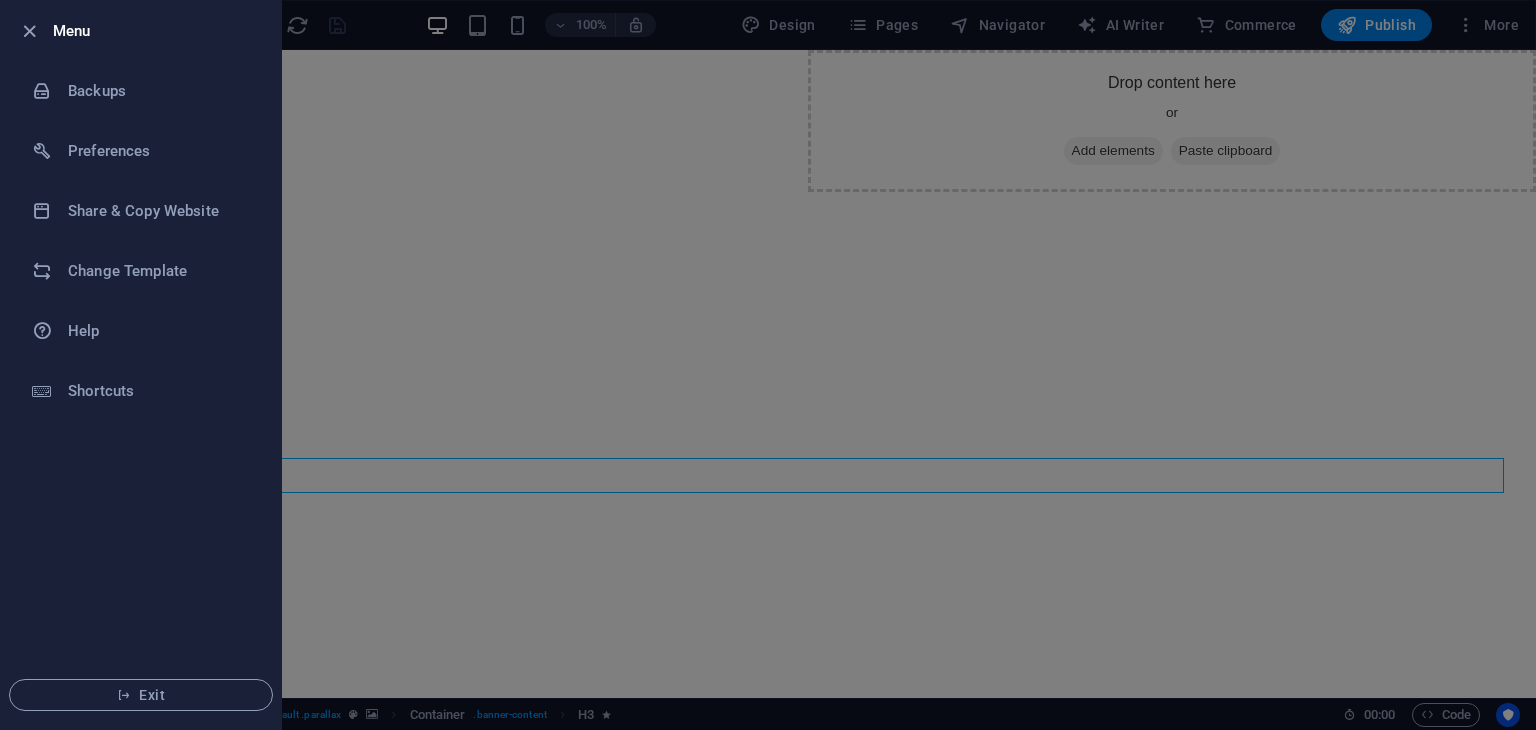 drag, startPoint x: 513, startPoint y: 197, endPoint x: 320, endPoint y: 139, distance: 201.52667 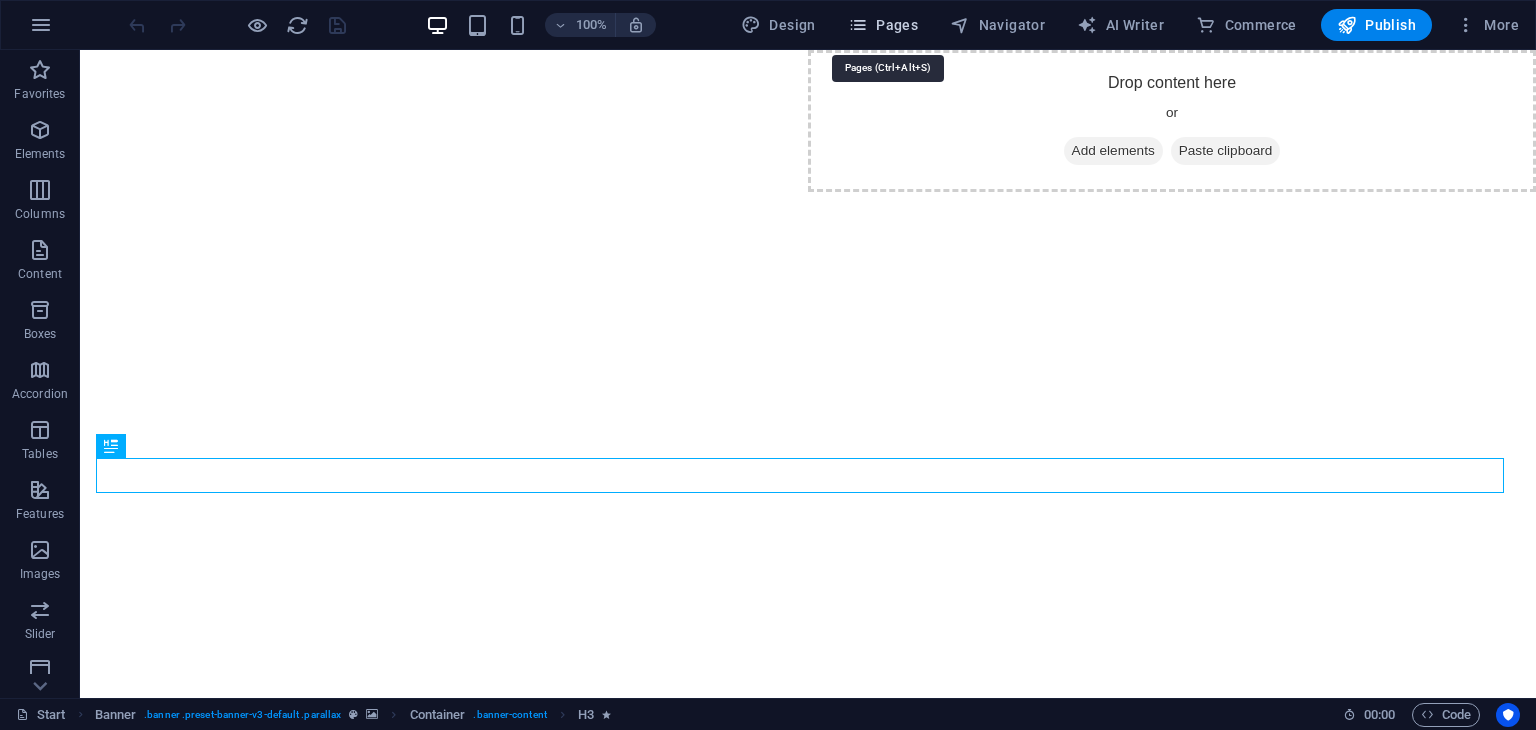 click on "Pages" at bounding box center [883, 25] 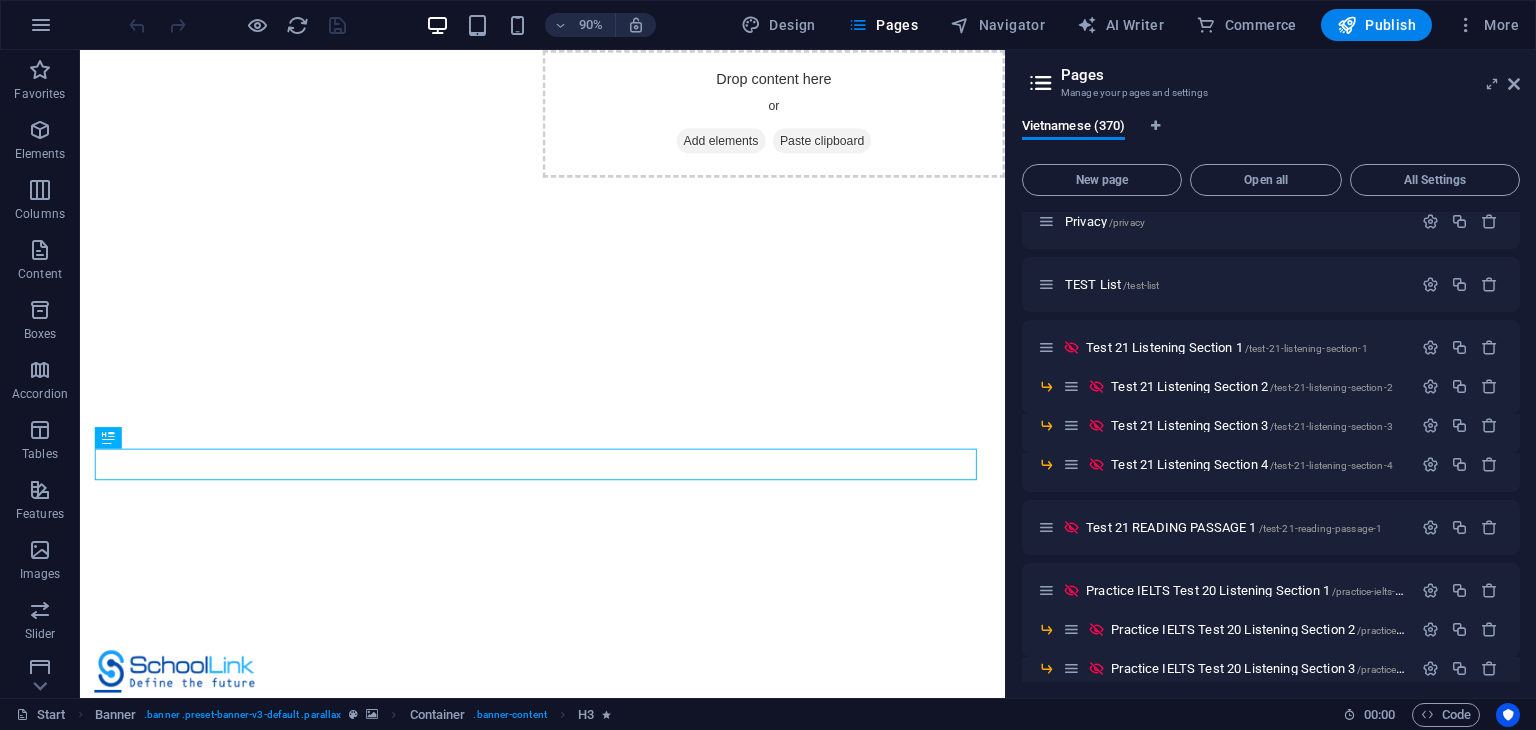scroll, scrollTop: 200, scrollLeft: 0, axis: vertical 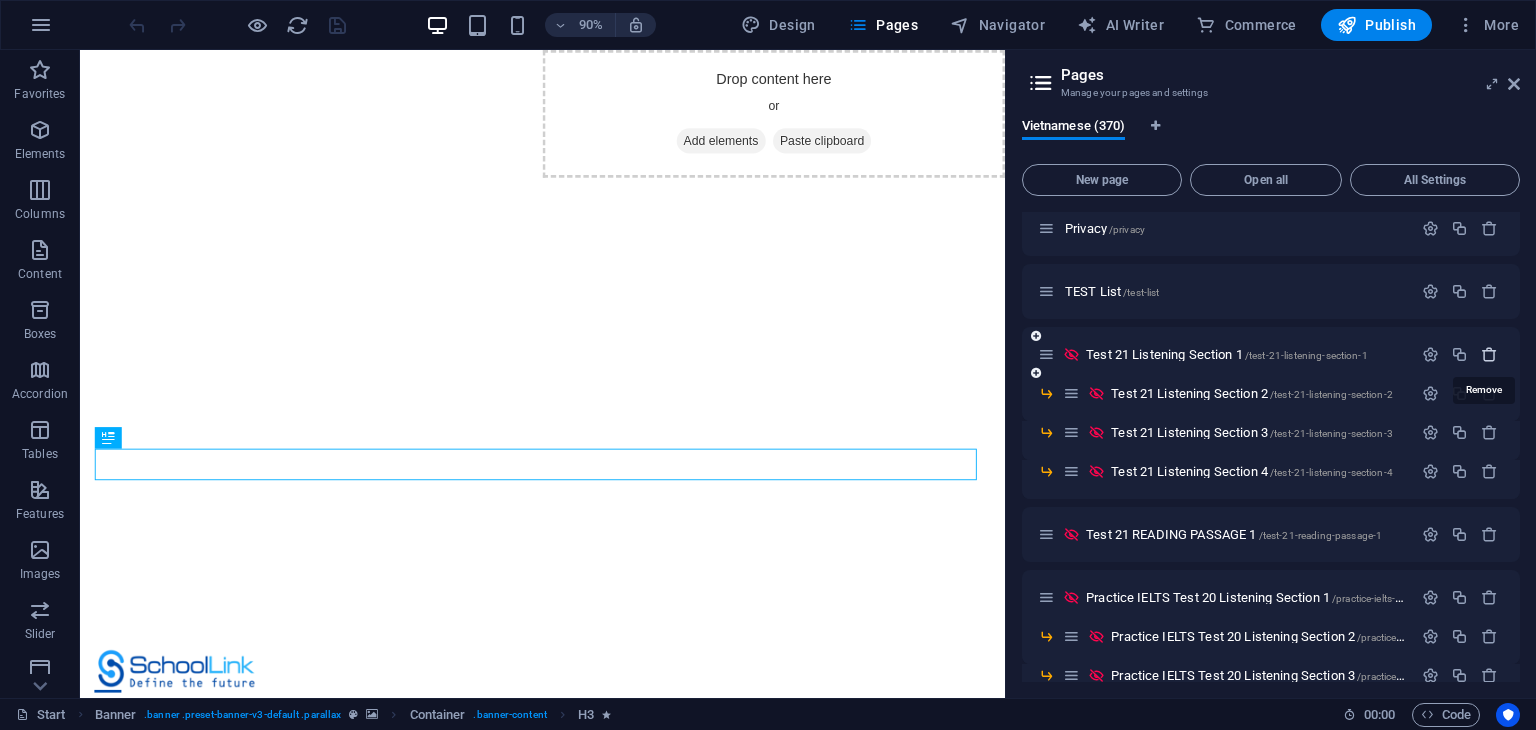 click at bounding box center [1489, 354] 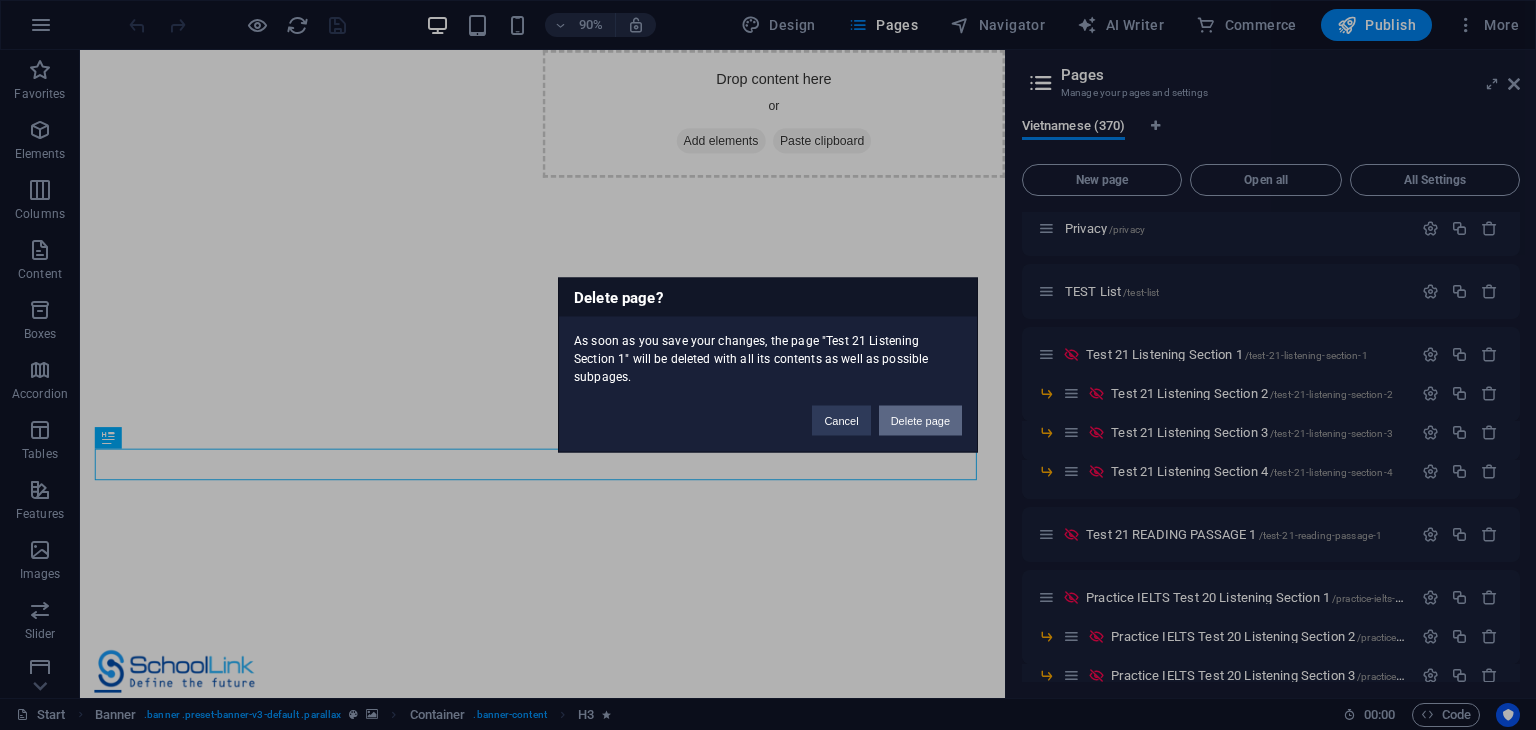 click on "Delete page" at bounding box center [920, 421] 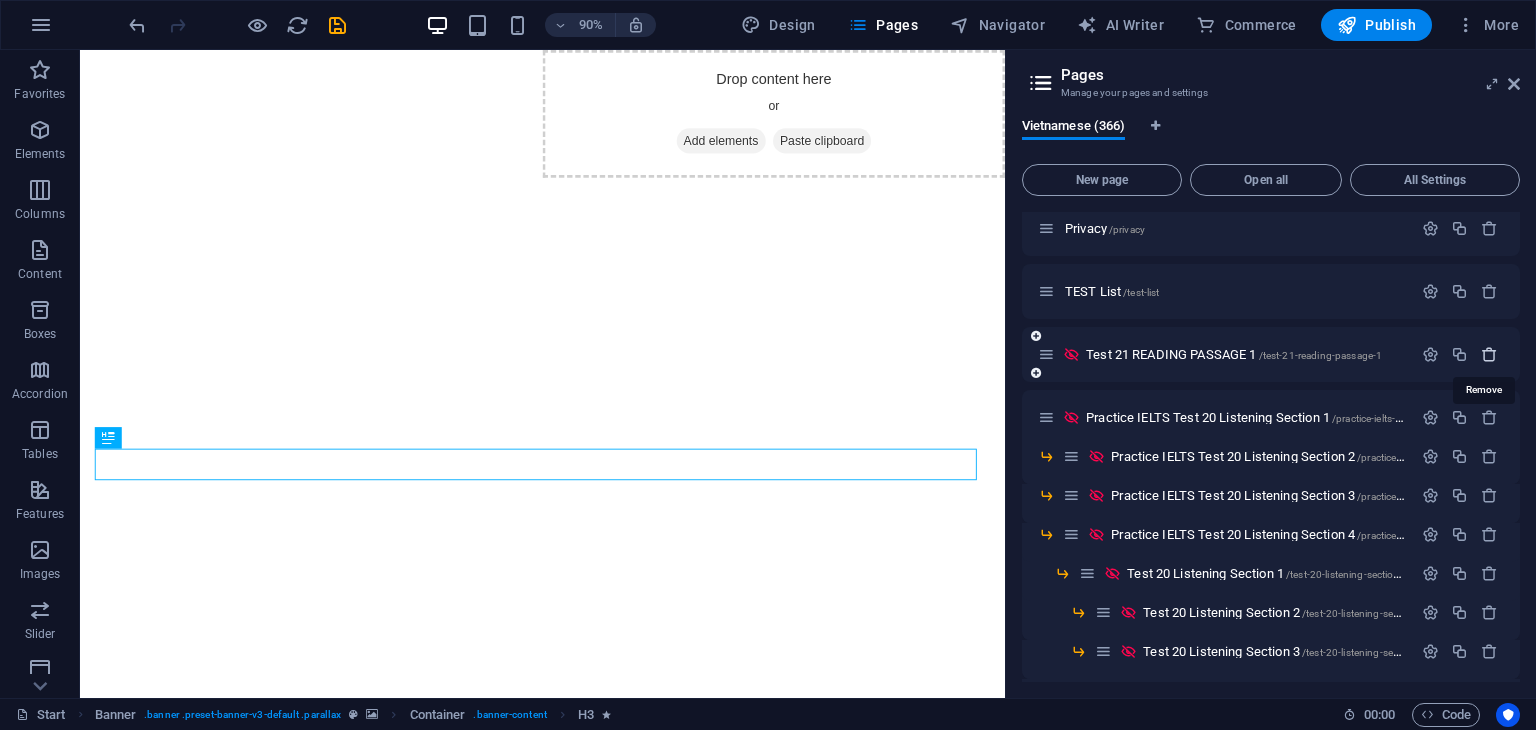 click at bounding box center (1489, 354) 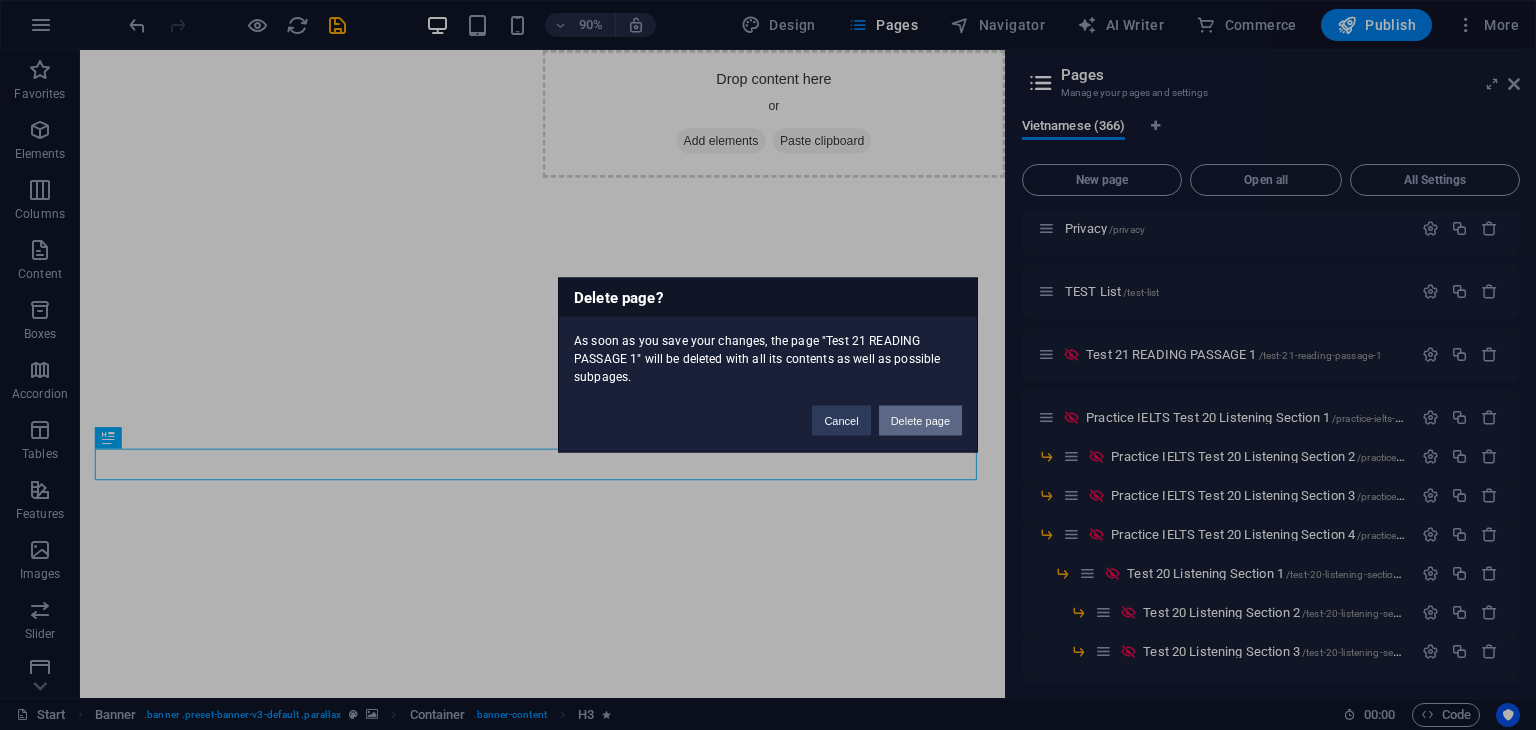 click on "Delete page" at bounding box center [920, 421] 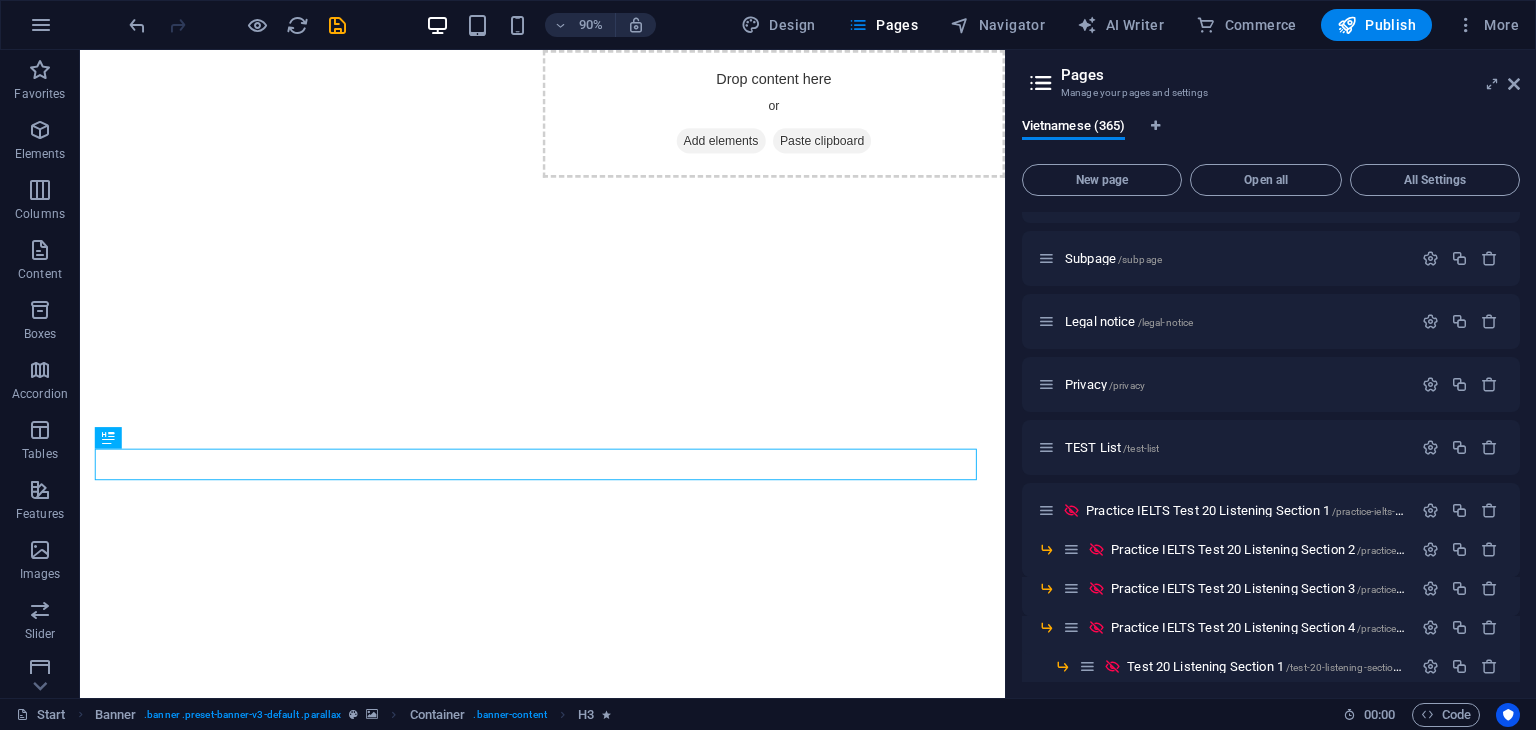 scroll, scrollTop: 0, scrollLeft: 0, axis: both 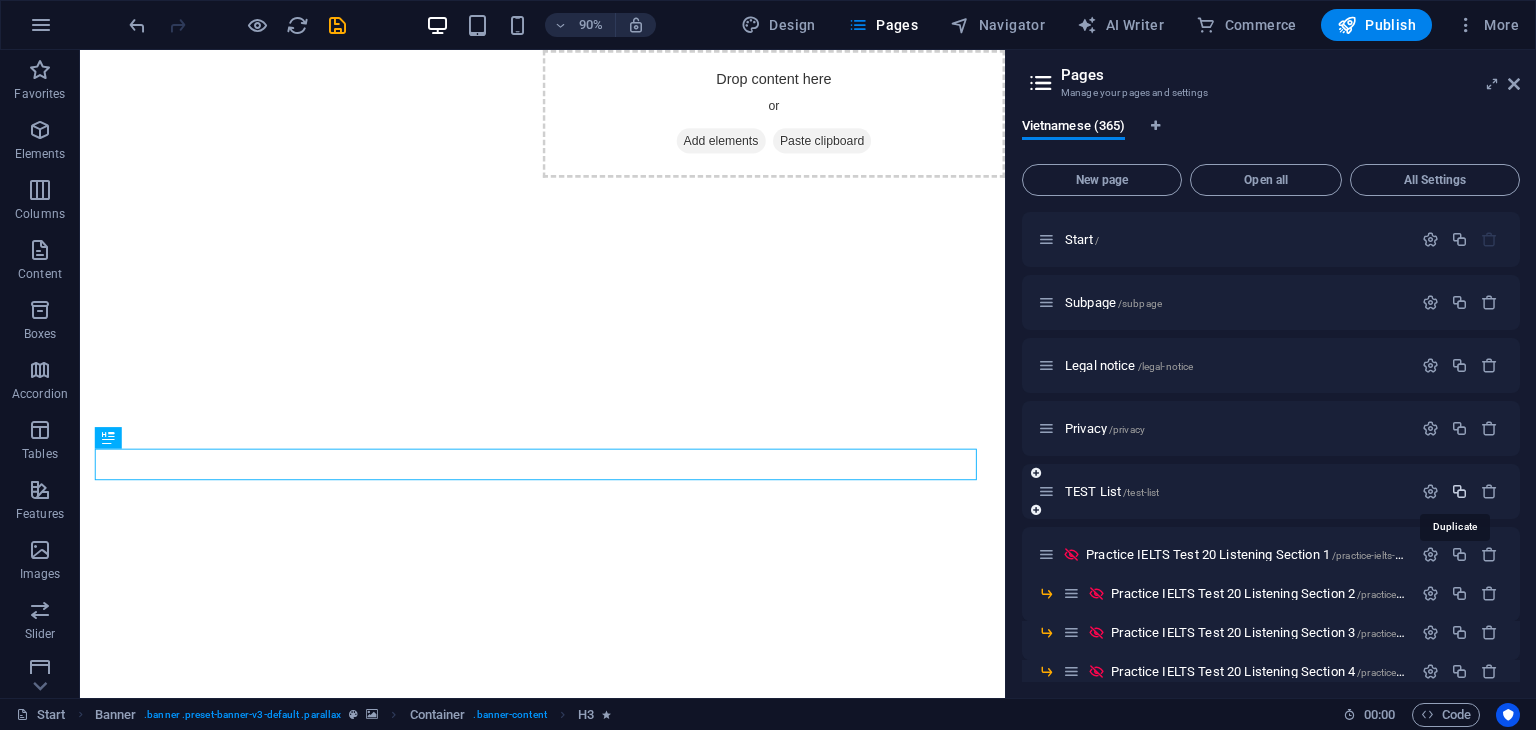 click at bounding box center [1459, 491] 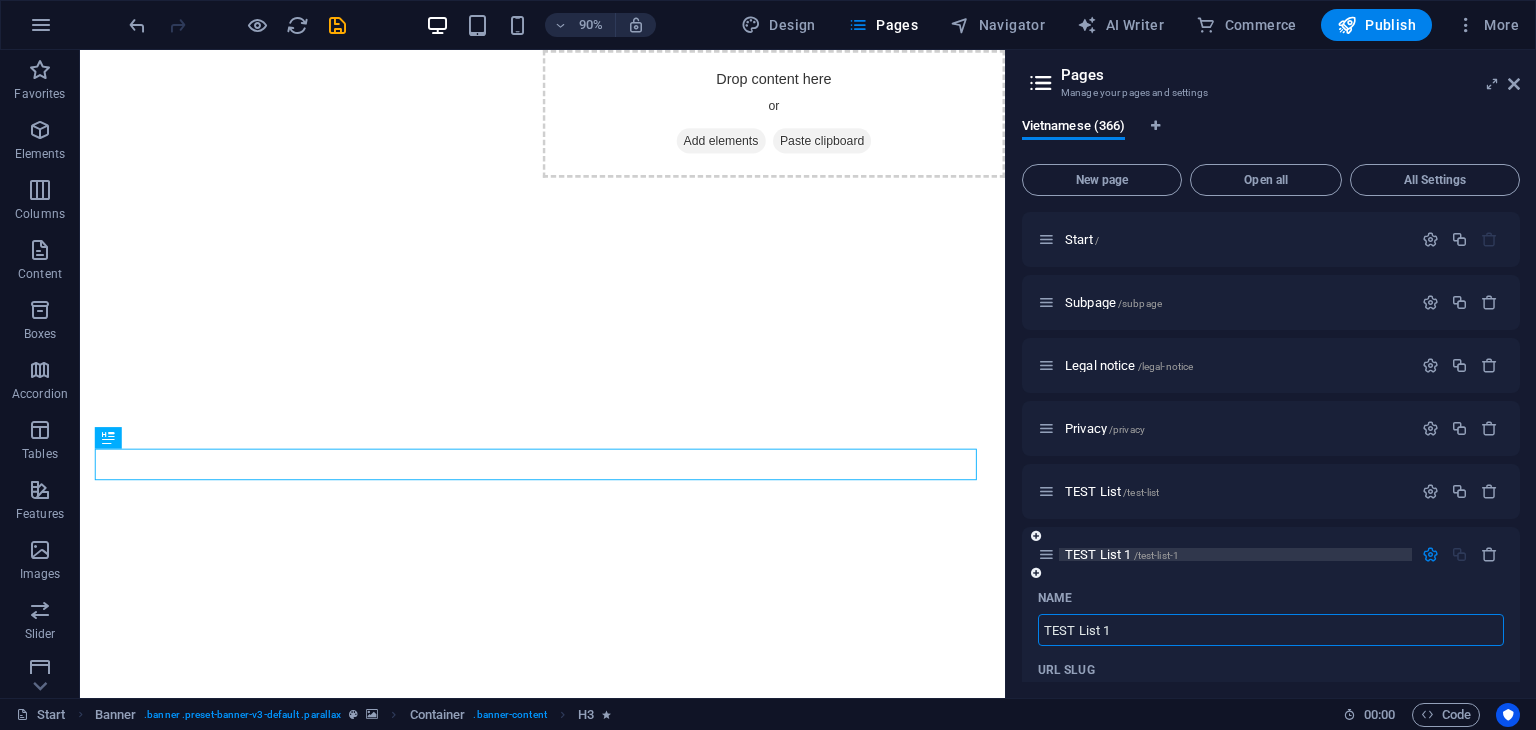 click on "/test-list-1" at bounding box center (1157, 555) 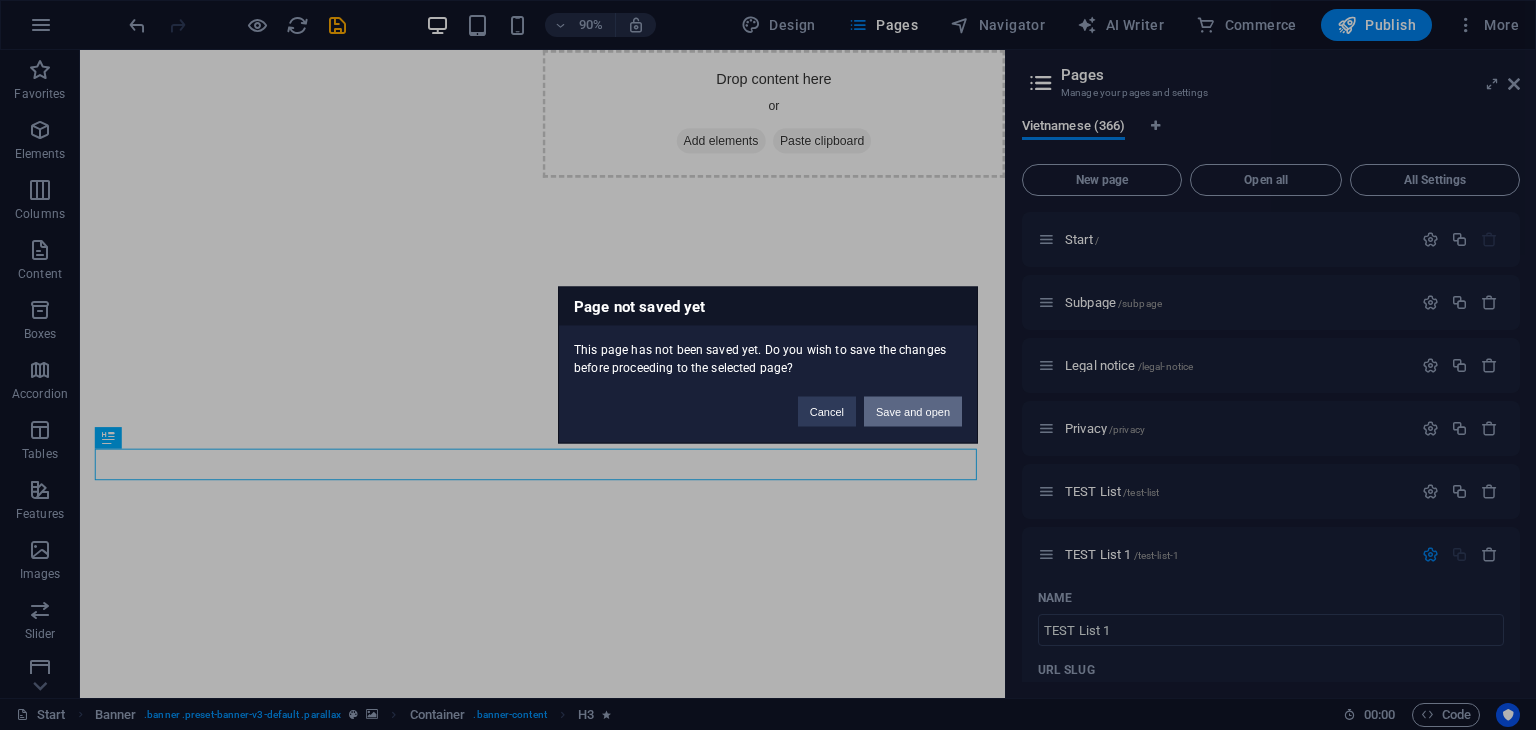 click on "Save and open" at bounding box center (913, 412) 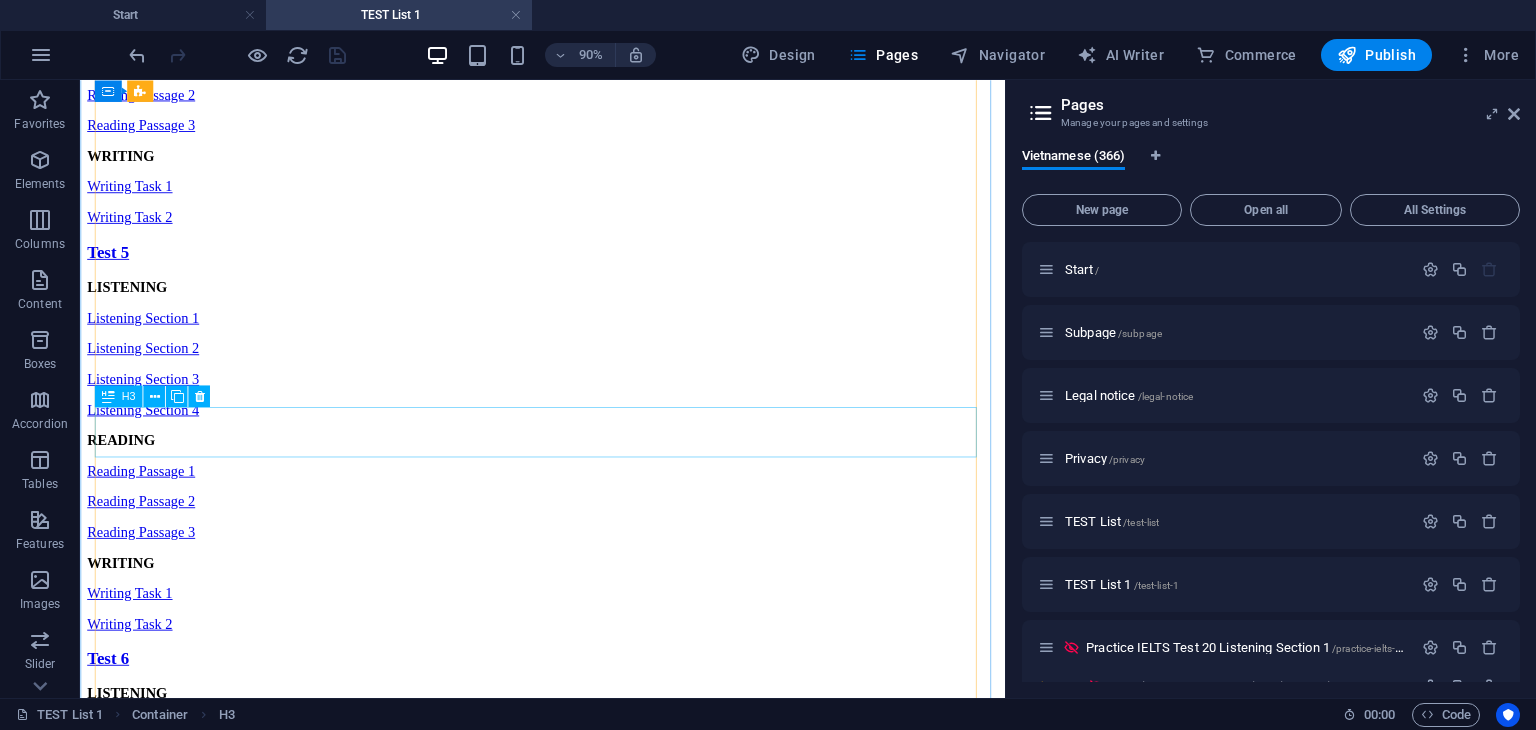 scroll, scrollTop: 2400, scrollLeft: 0, axis: vertical 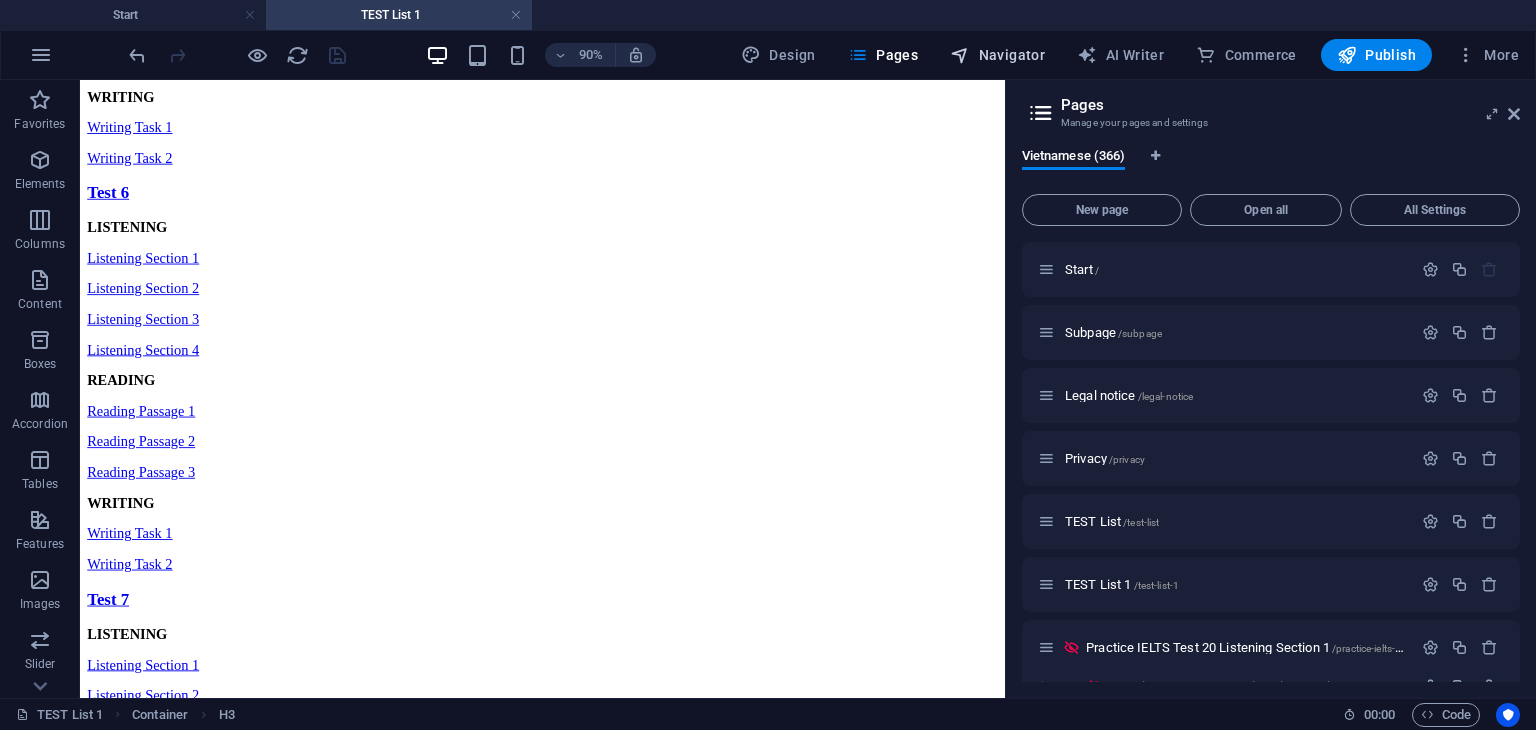 click on "Navigator" at bounding box center (997, 55) 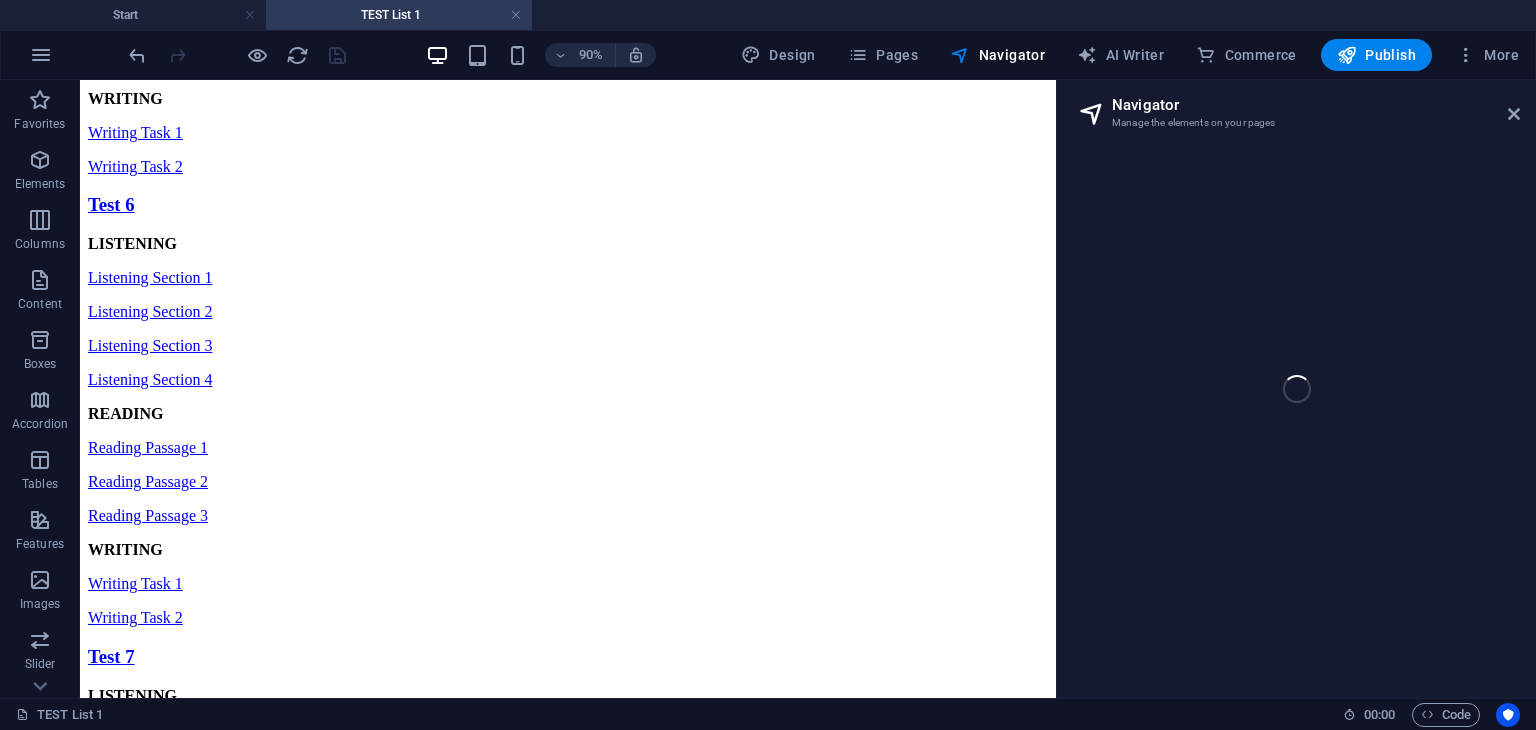 select on "[NUMBER]-[NUMBER]" 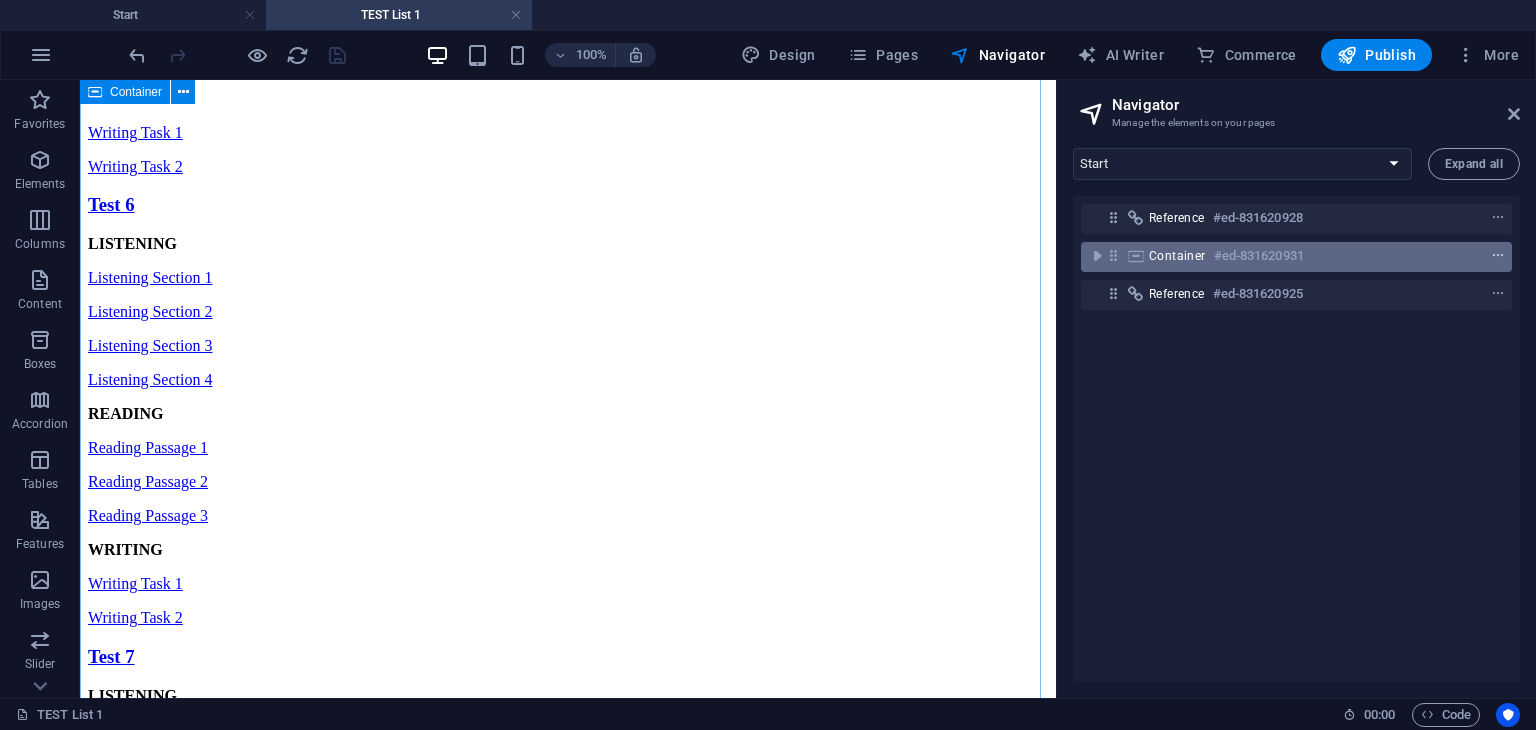 click at bounding box center (1498, 256) 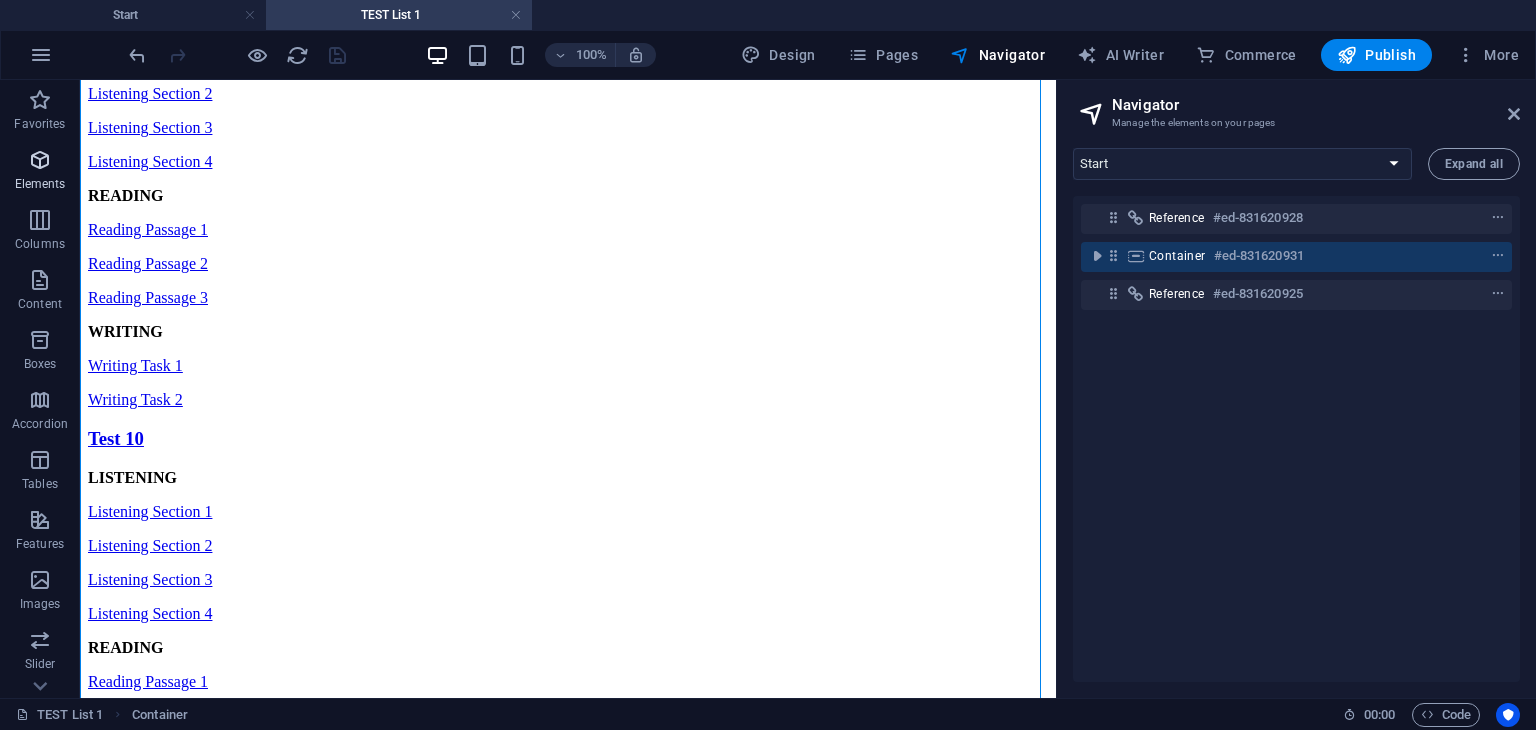 click at bounding box center (40, 160) 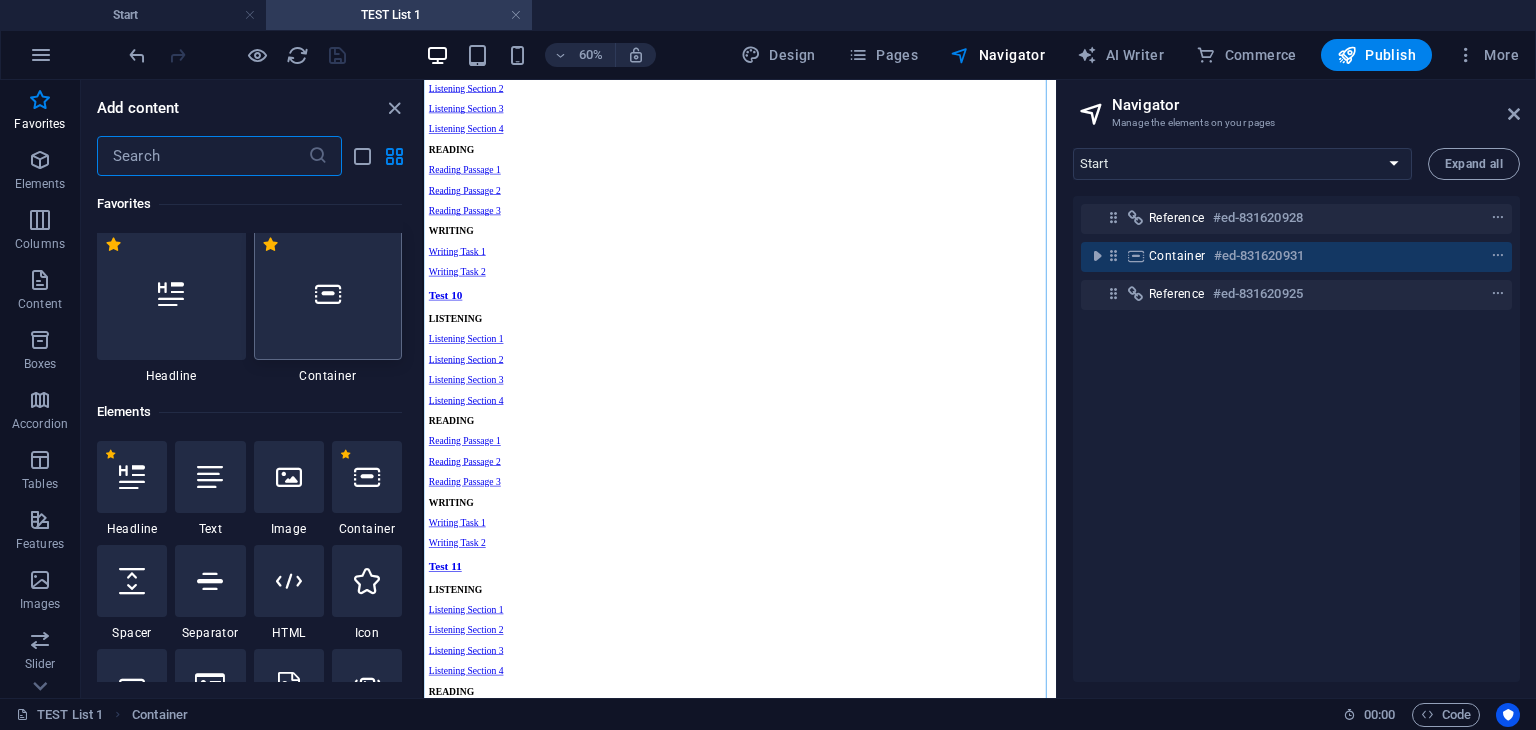 scroll, scrollTop: 0, scrollLeft: 0, axis: both 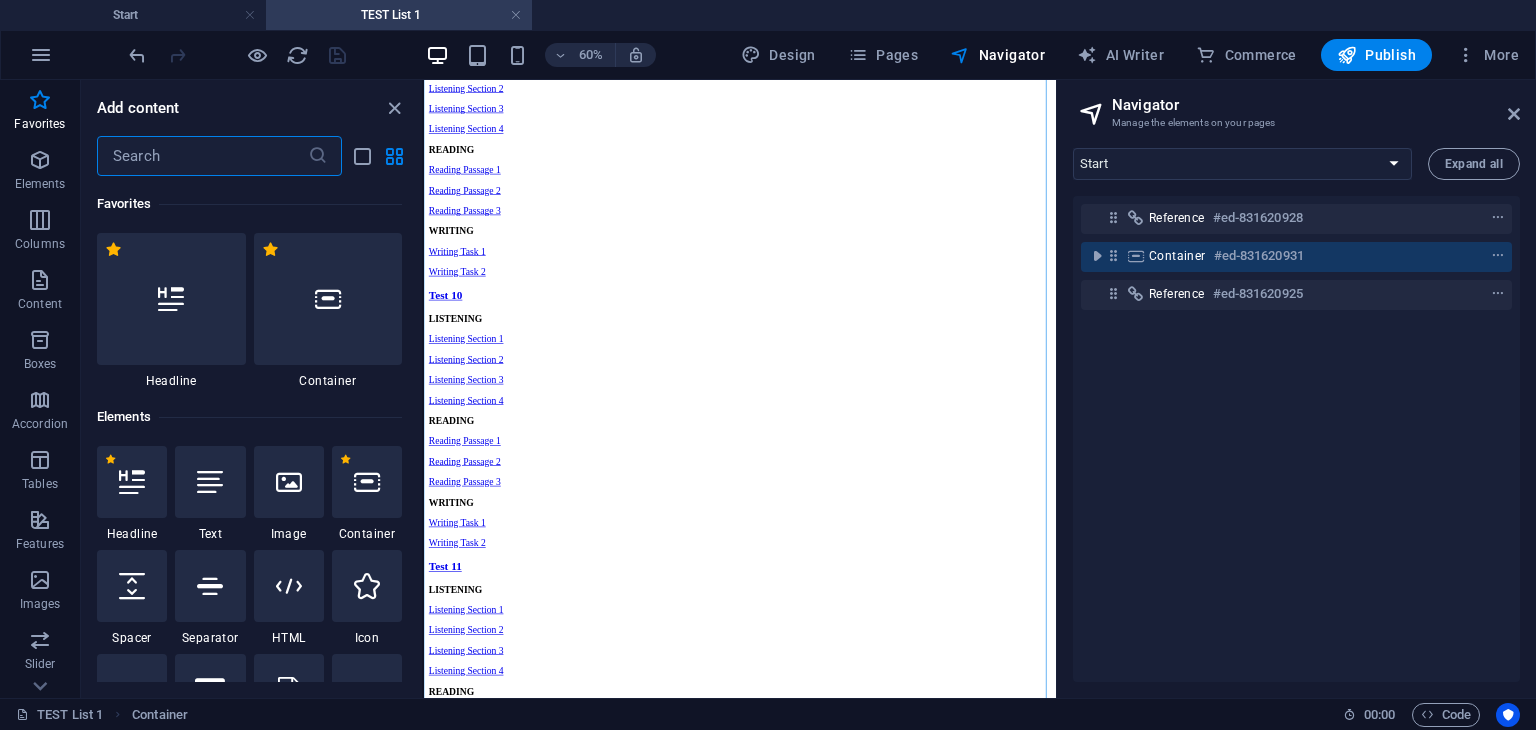 click at bounding box center (202, 156) 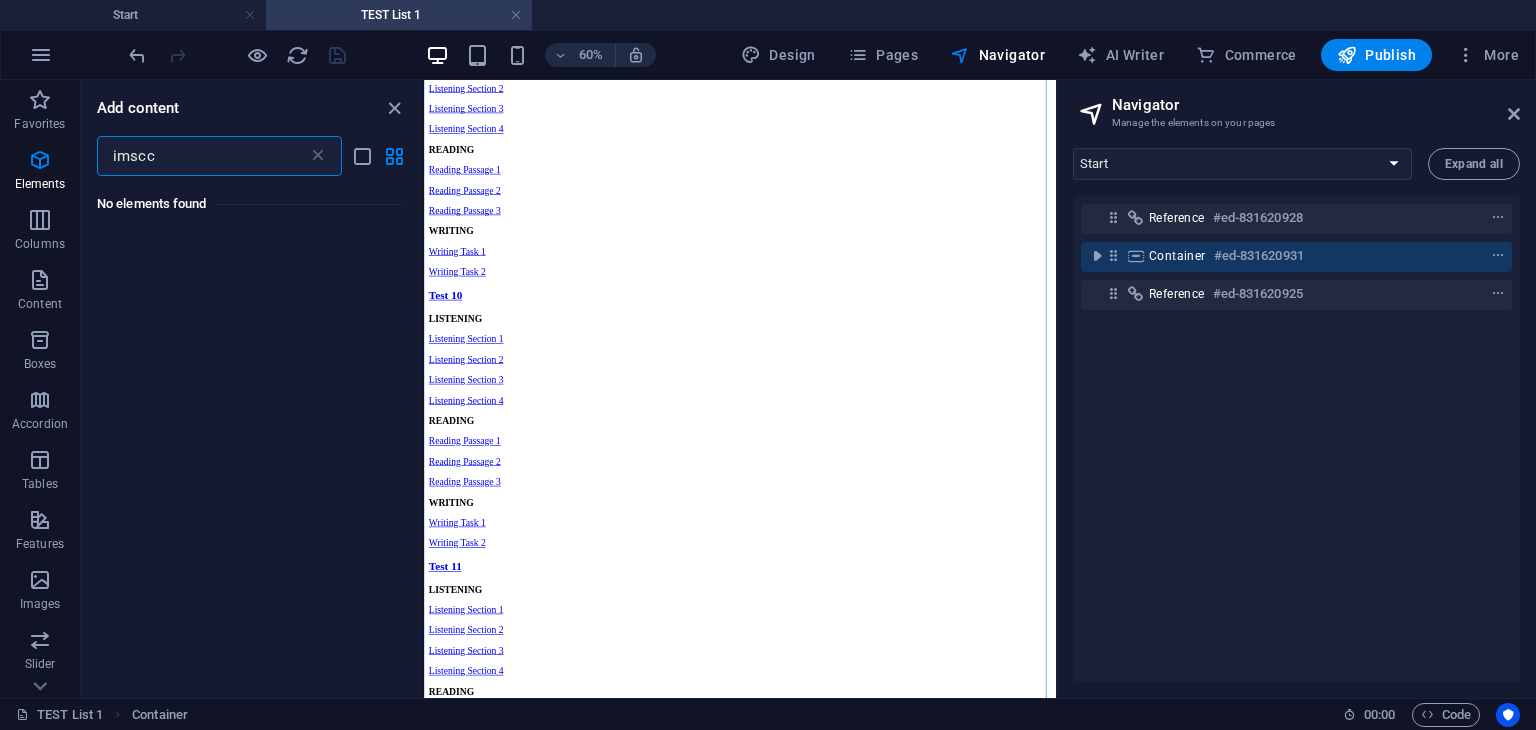 click on "imscc" at bounding box center (202, 156) 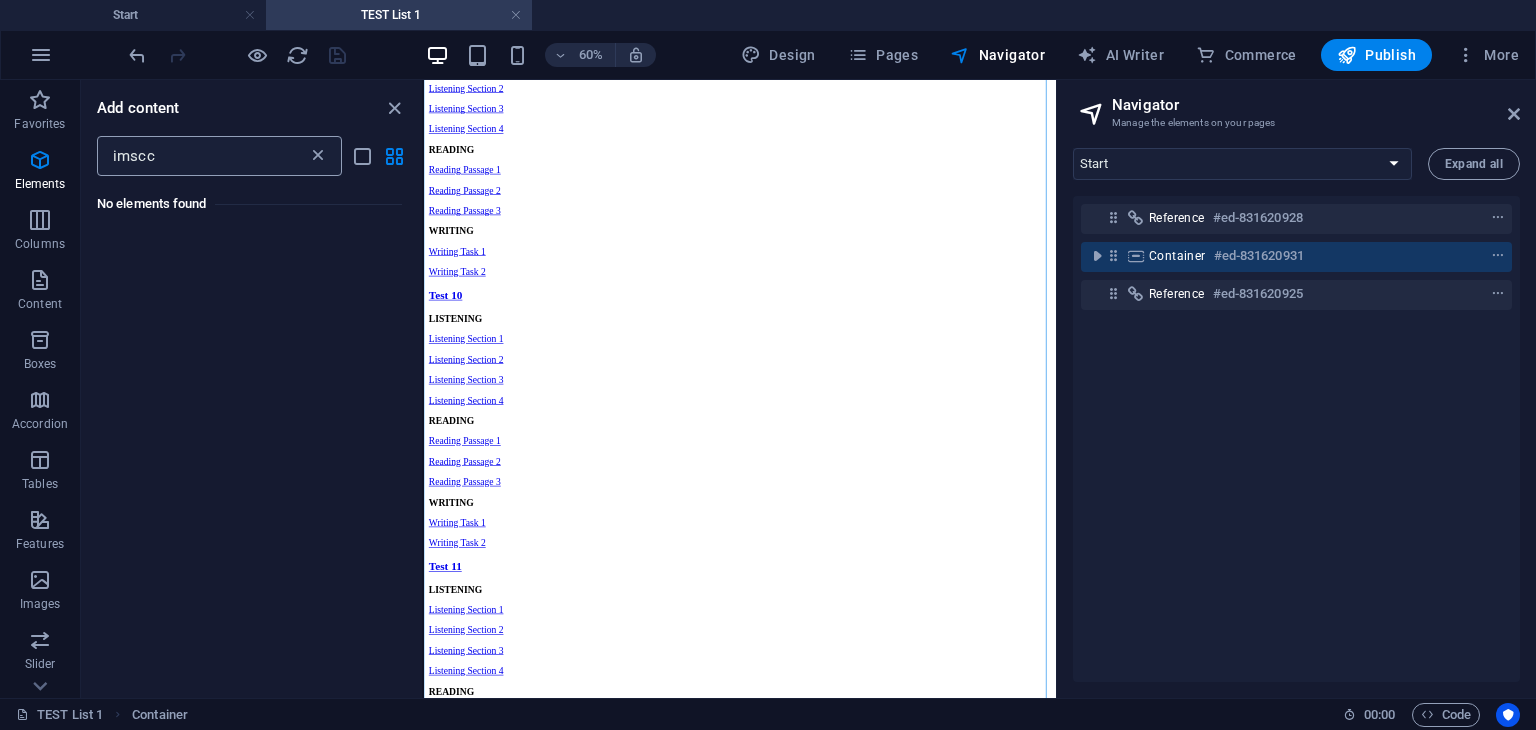 click at bounding box center [318, 156] 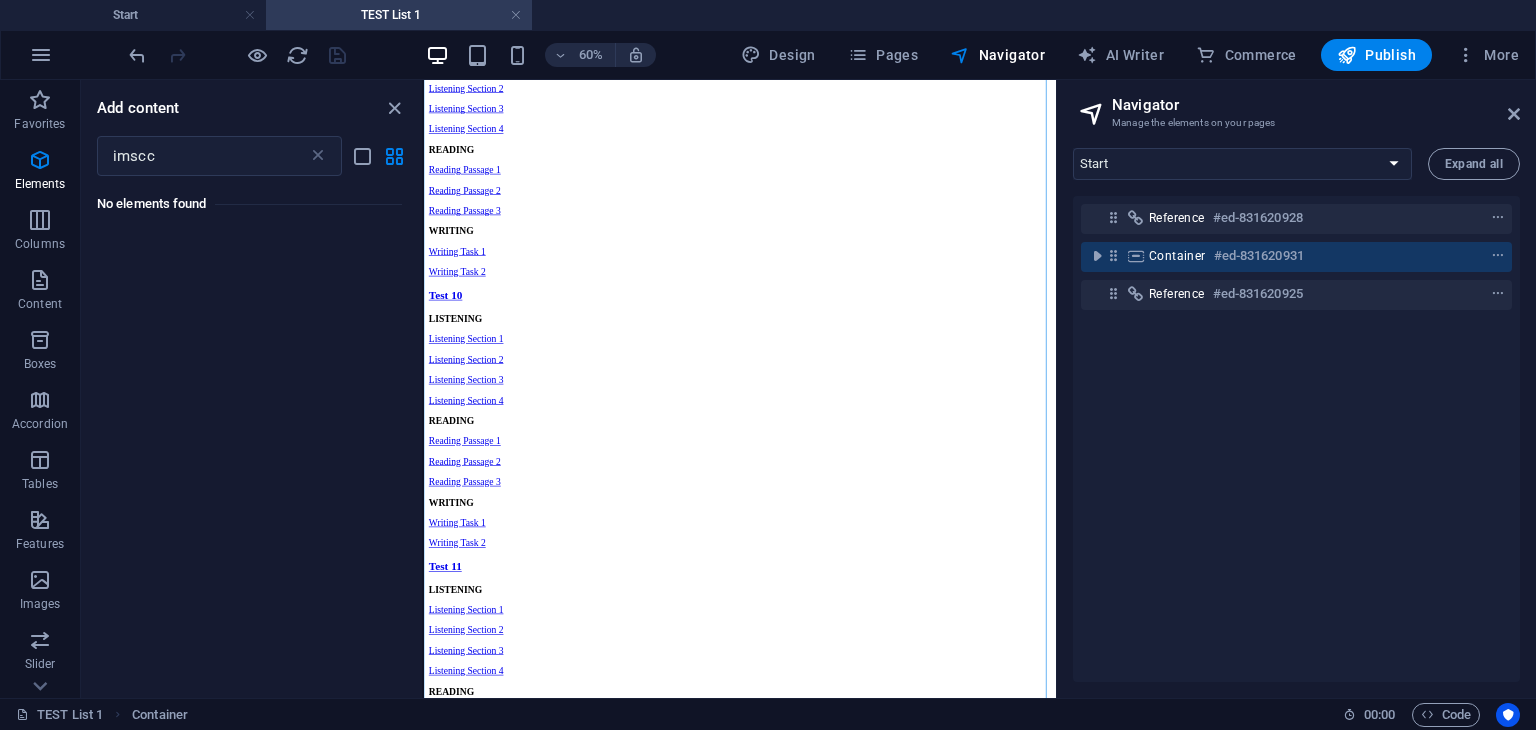 type 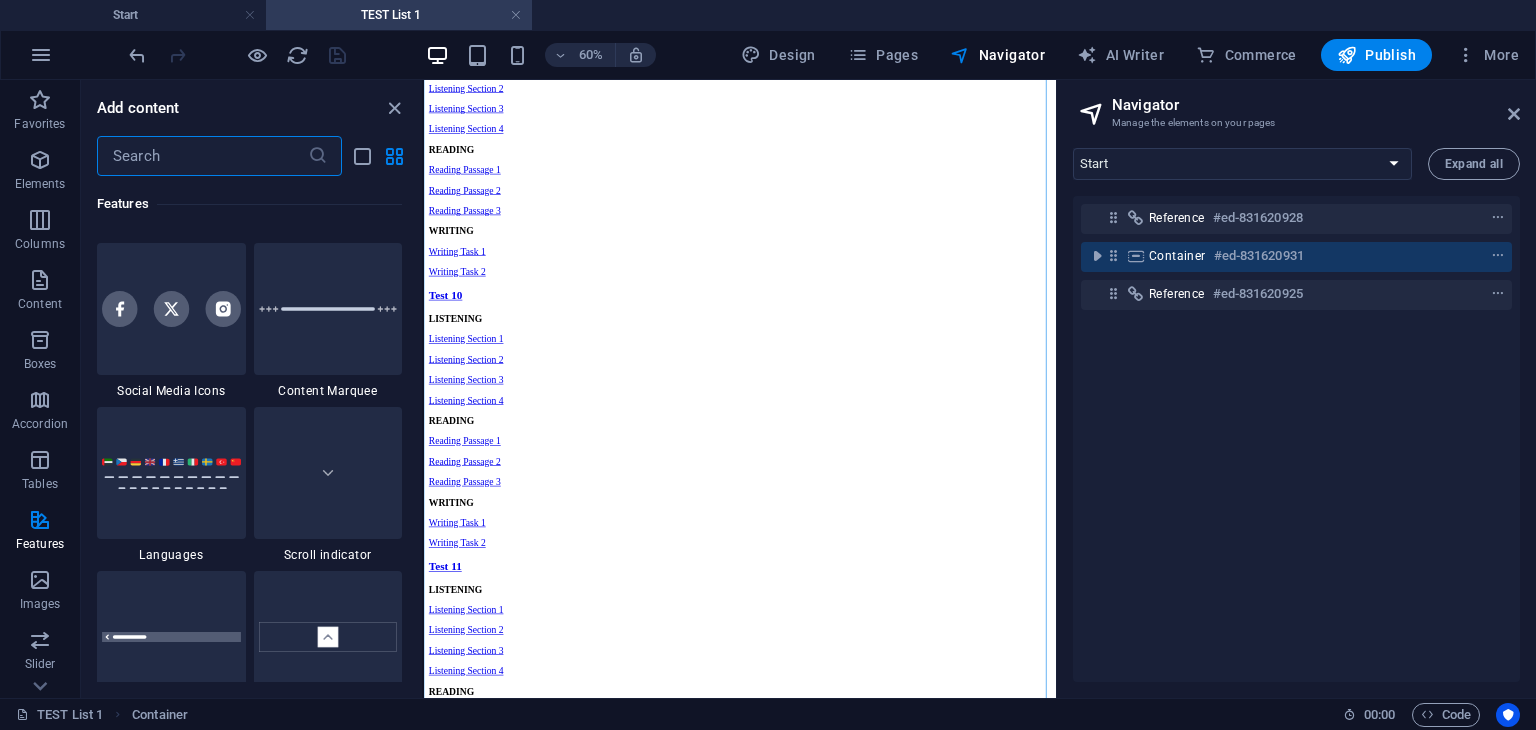 scroll, scrollTop: 9100, scrollLeft: 0, axis: vertical 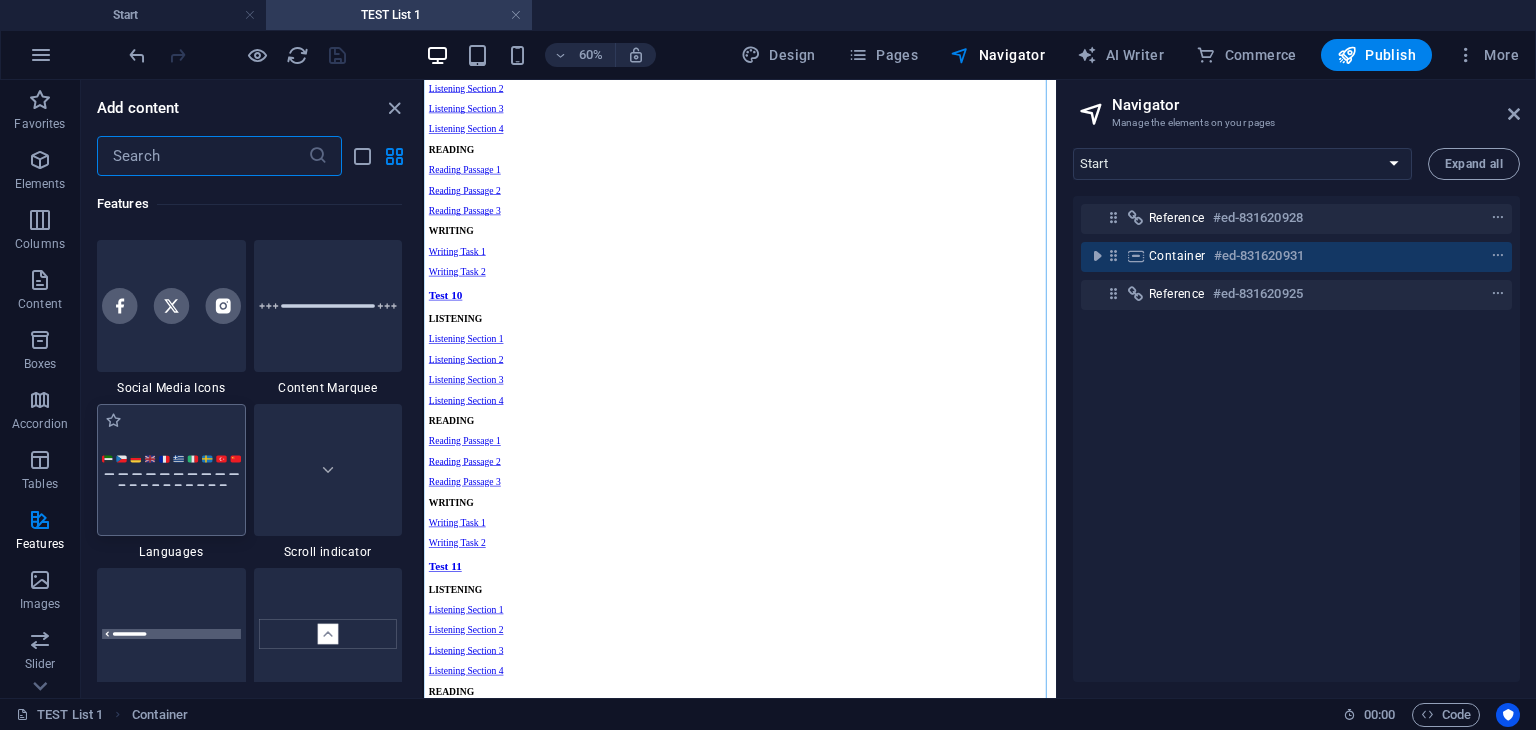 click at bounding box center [171, 470] 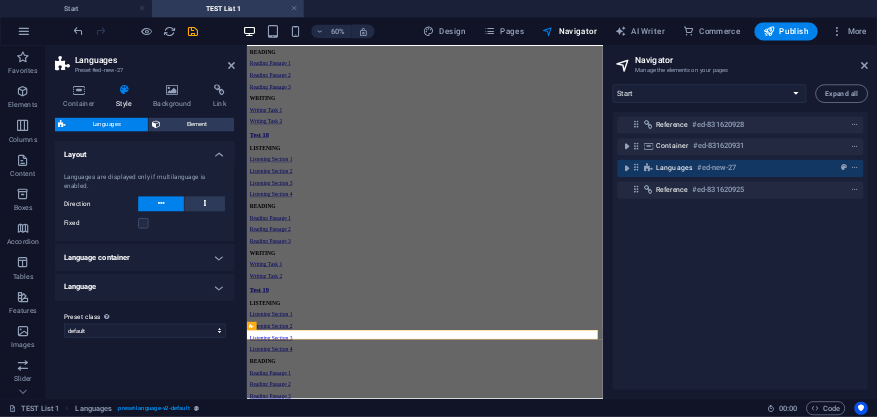 scroll, scrollTop: 7654, scrollLeft: 0, axis: vertical 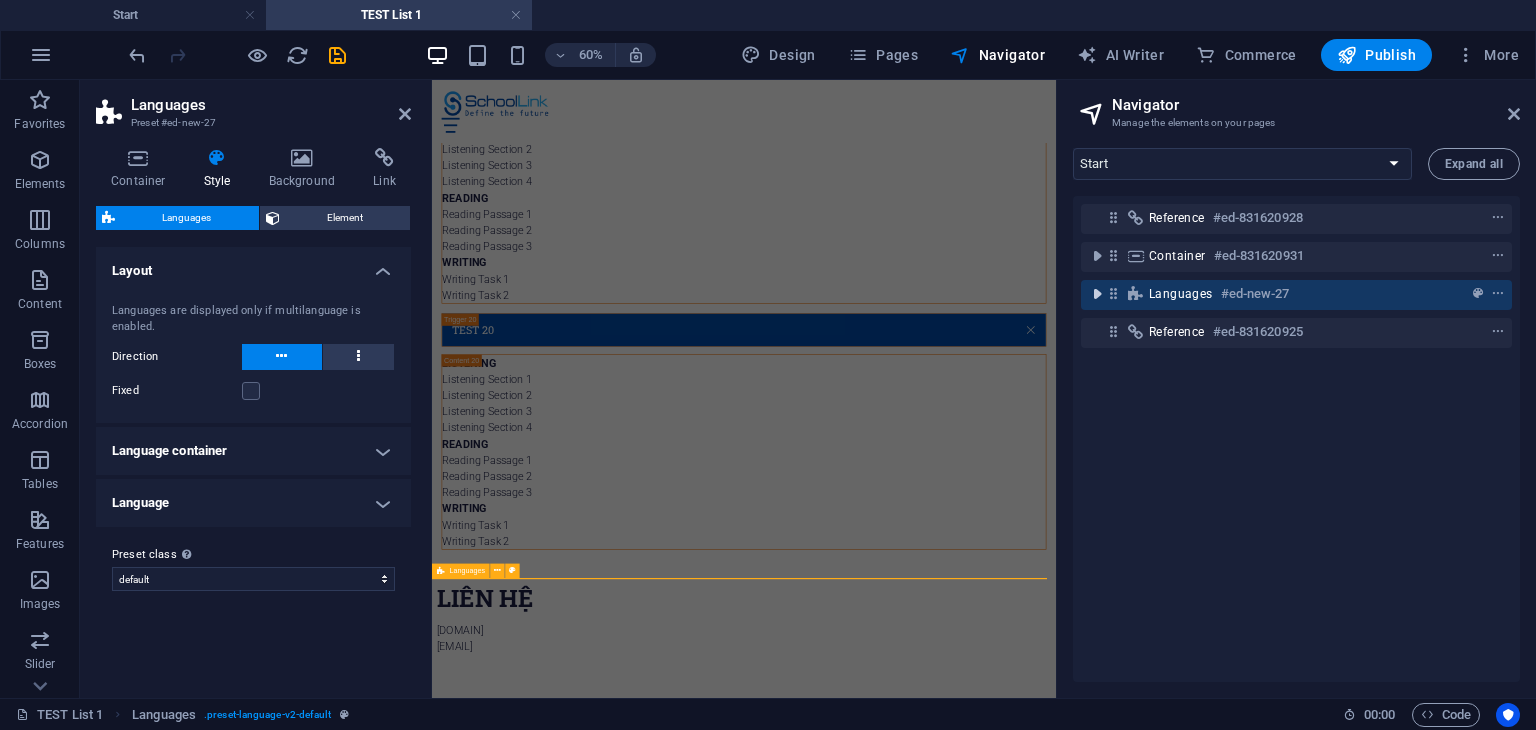 click at bounding box center [1097, 294] 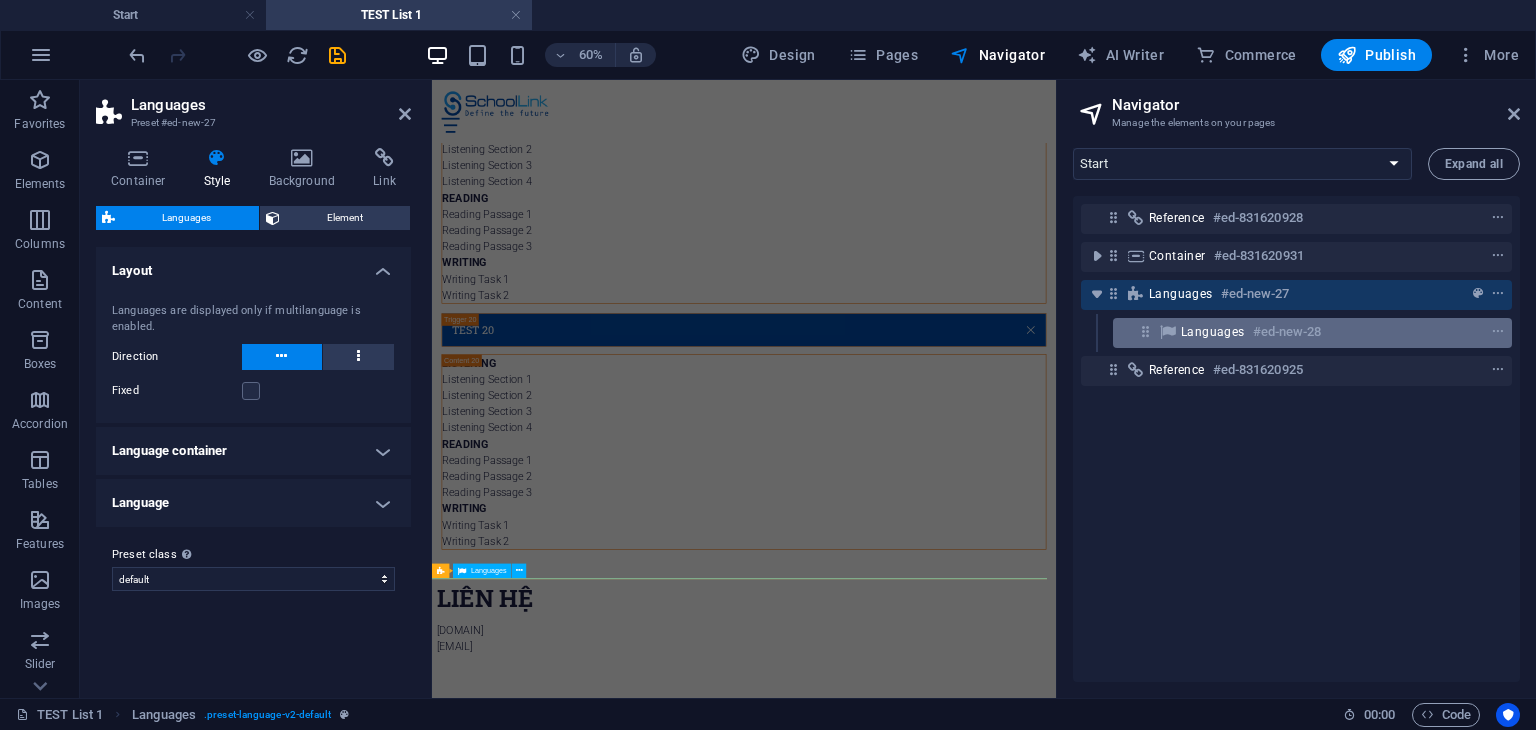 click on "Languages #ed-new-28" at bounding box center (1296, 332) 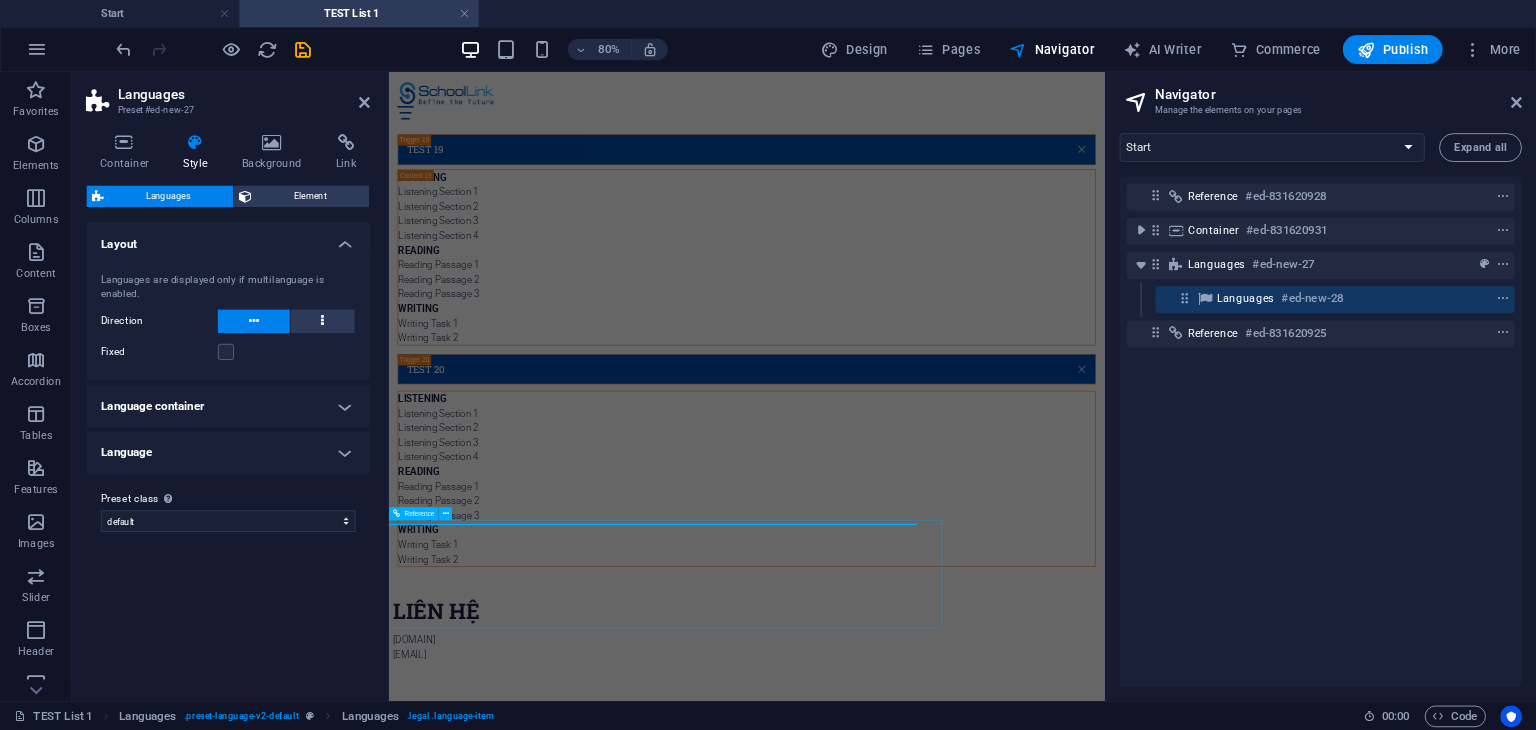 scroll, scrollTop: 7654, scrollLeft: 0, axis: vertical 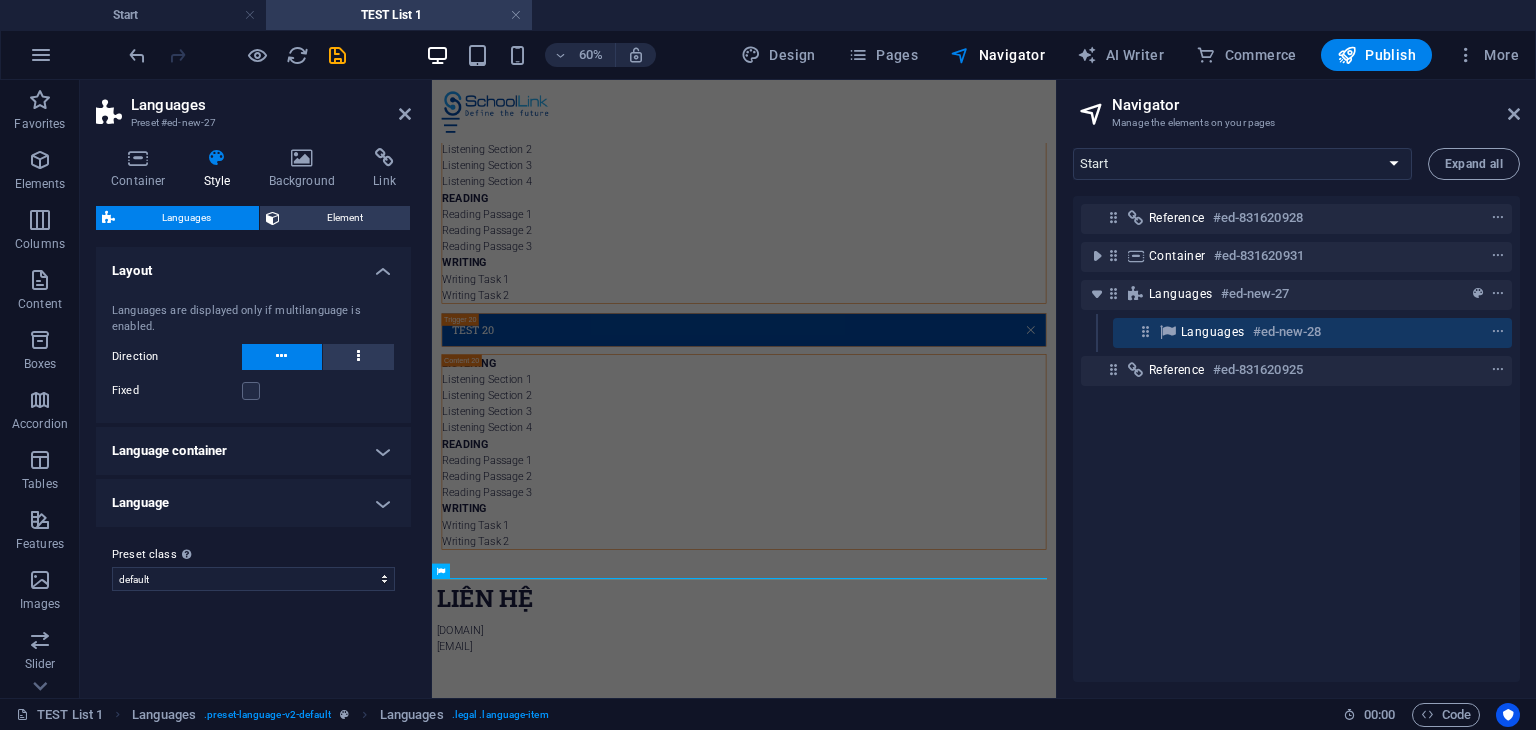 click on "Language container" at bounding box center [253, 451] 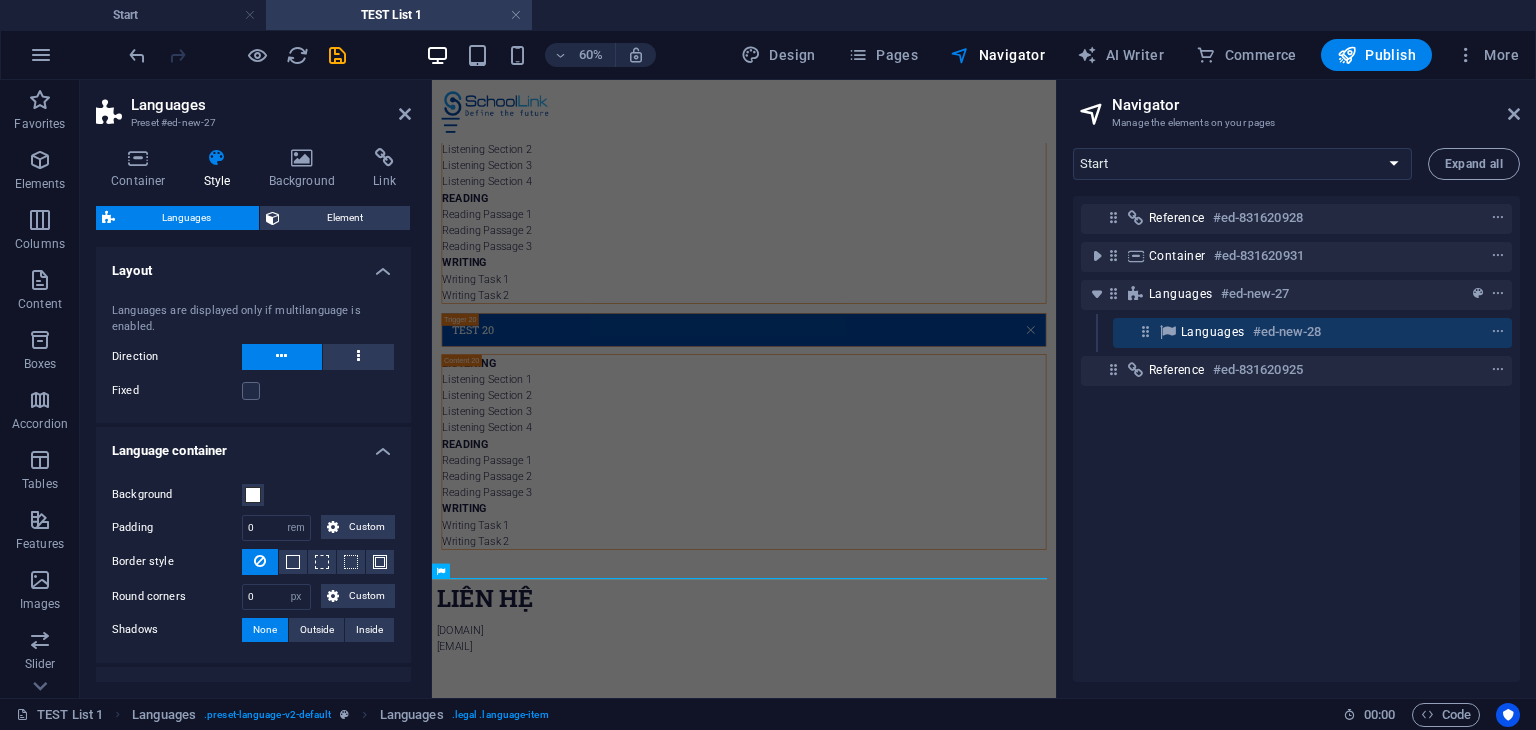 click on "Language container" at bounding box center (253, 445) 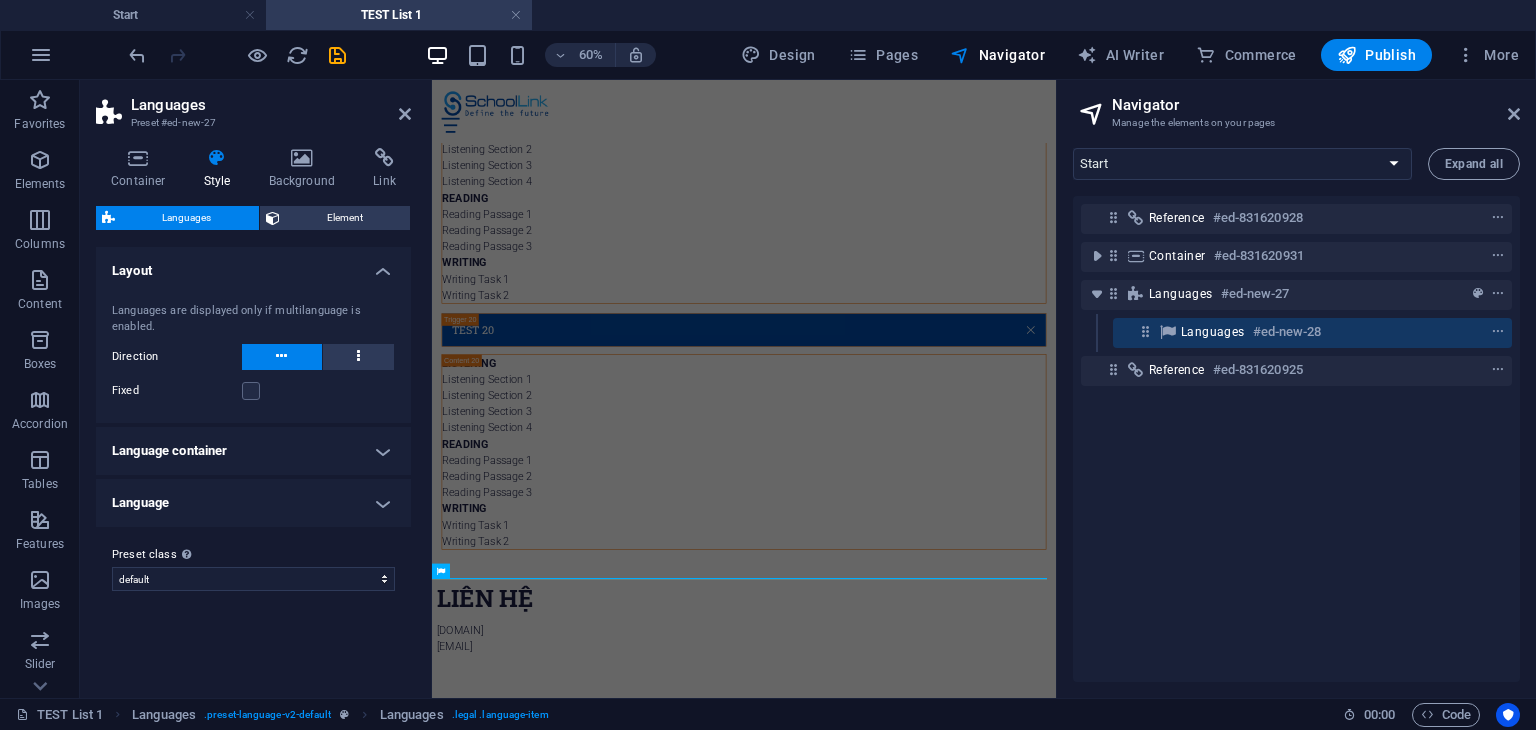 click on "Language" at bounding box center [253, 503] 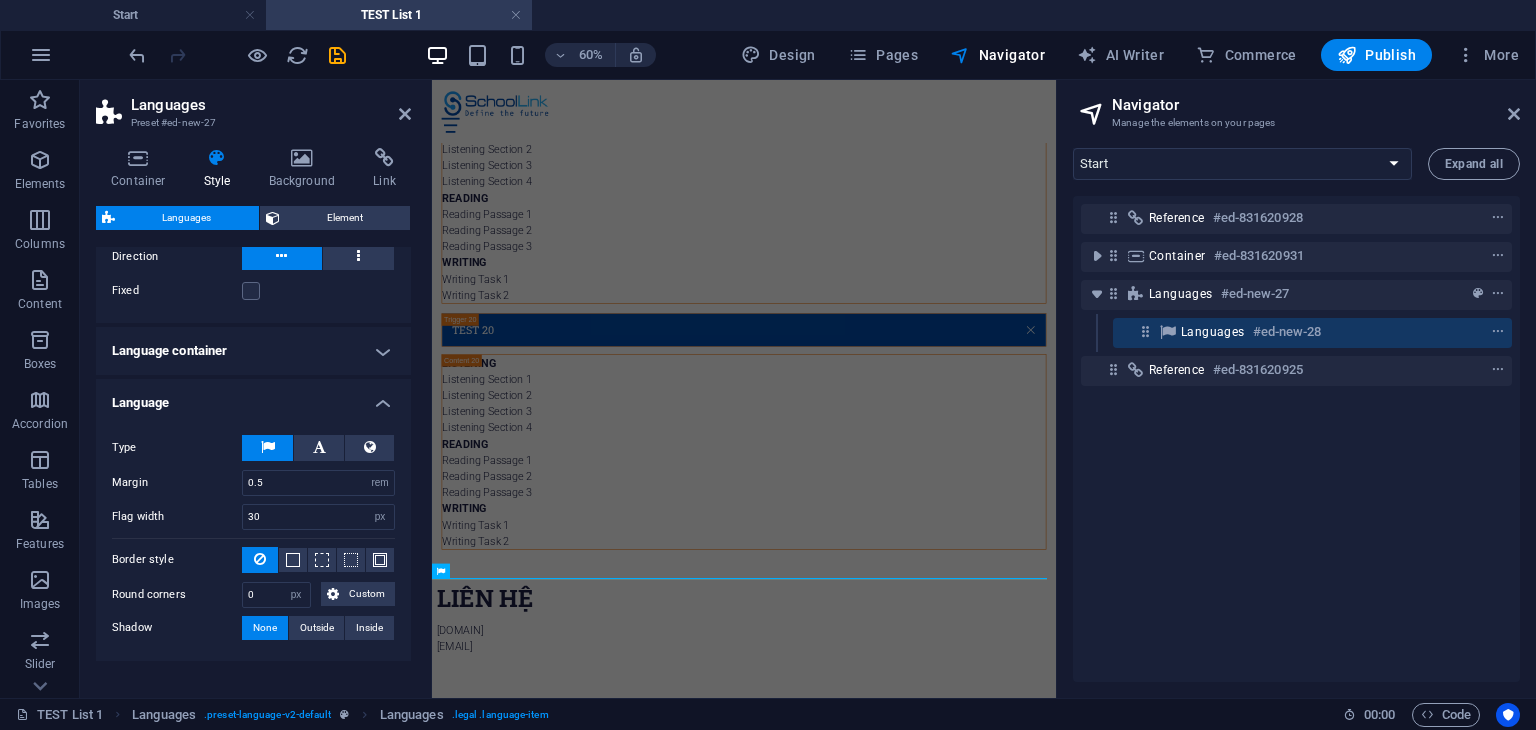 scroll, scrollTop: 156, scrollLeft: 0, axis: vertical 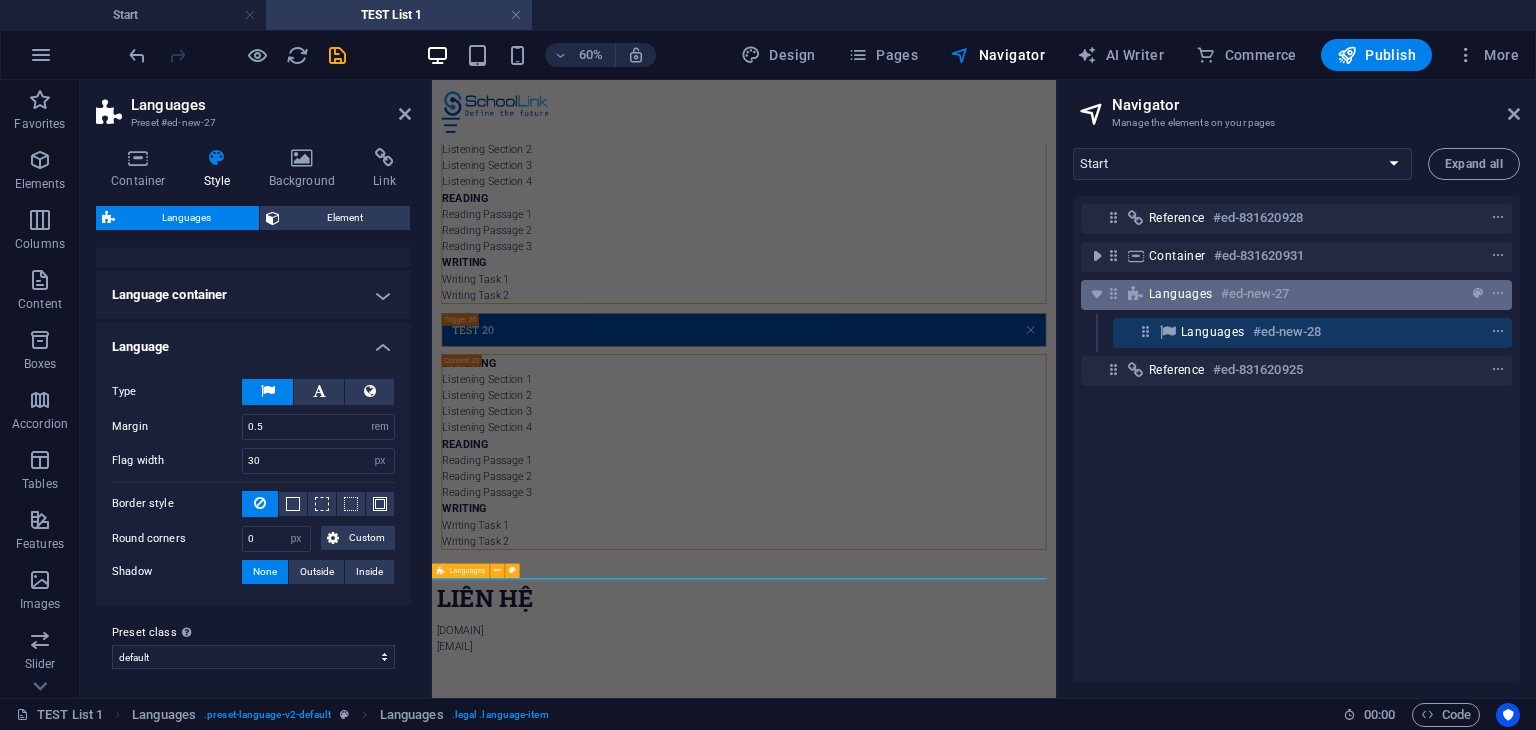 click on "Languages #ed-new-27" at bounding box center [1280, 294] 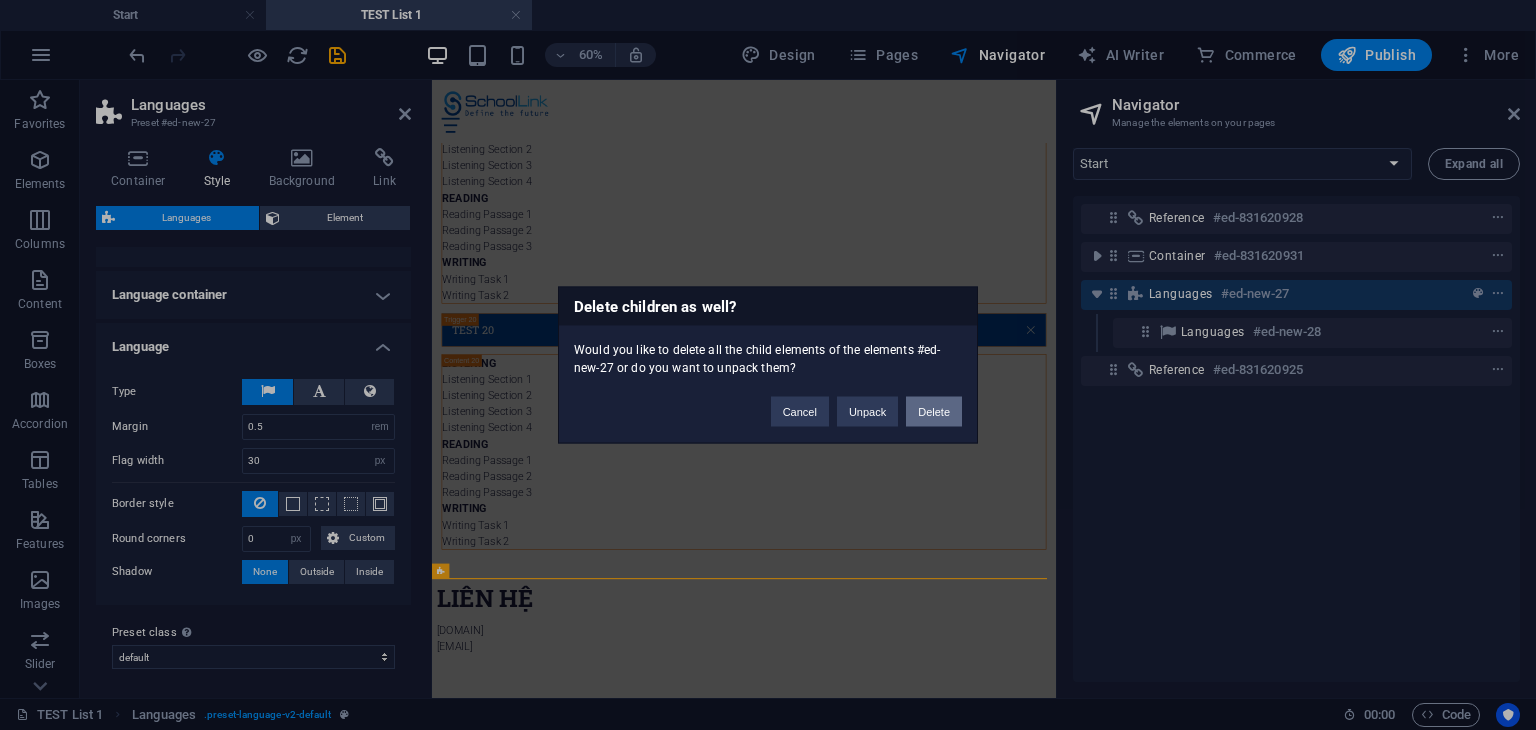 click on "Delete" at bounding box center [934, 412] 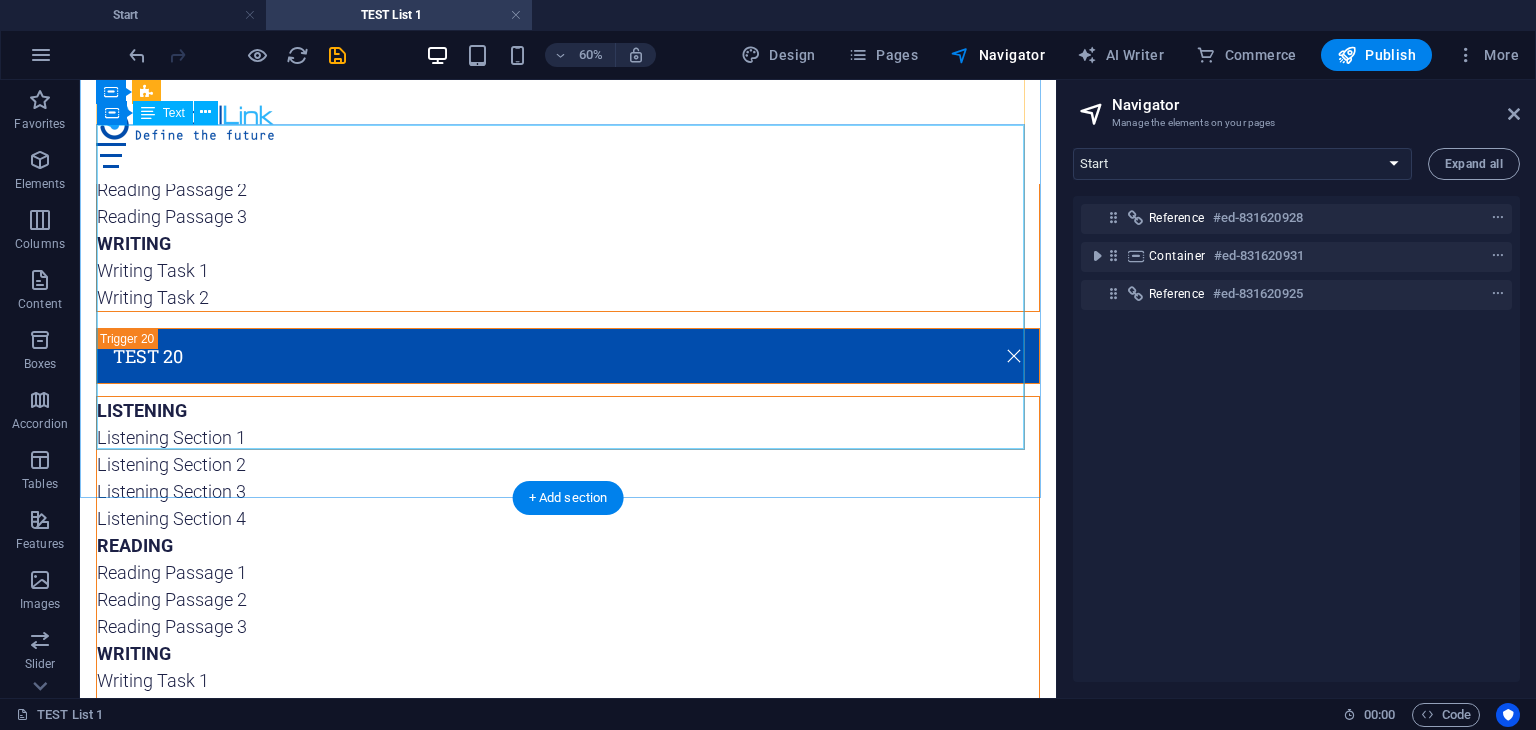 scroll, scrollTop: 8066, scrollLeft: 0, axis: vertical 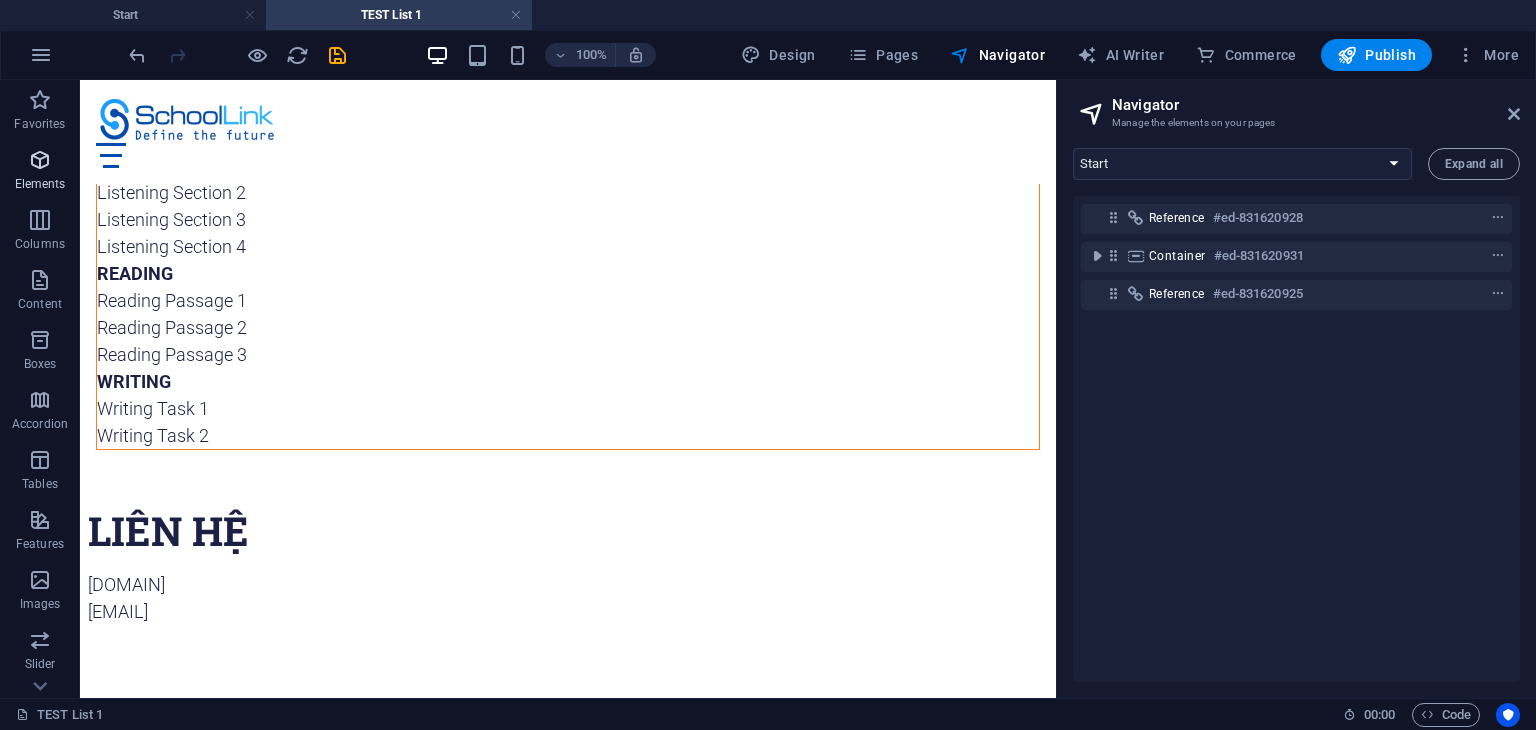 click at bounding box center [40, 160] 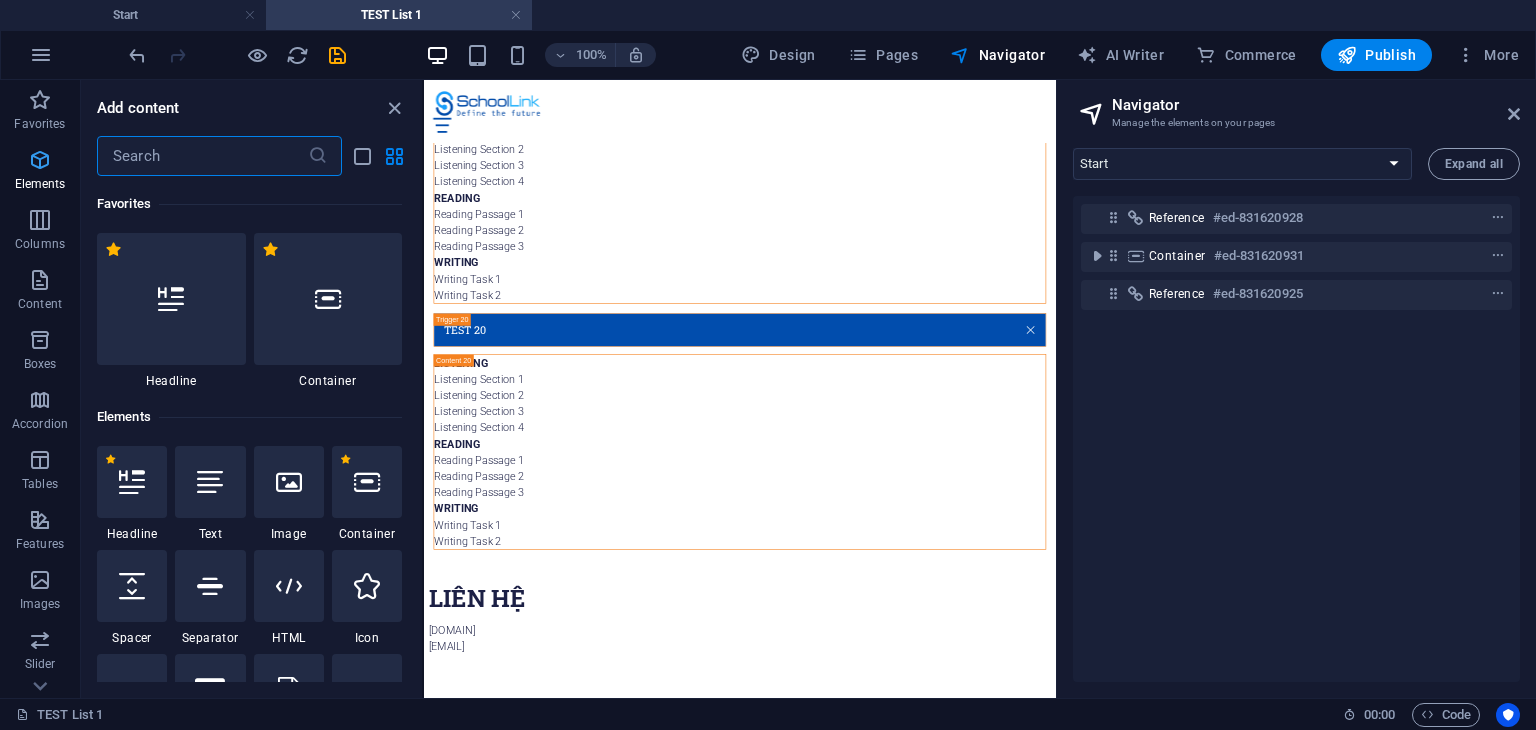 scroll, scrollTop: 7654, scrollLeft: 0, axis: vertical 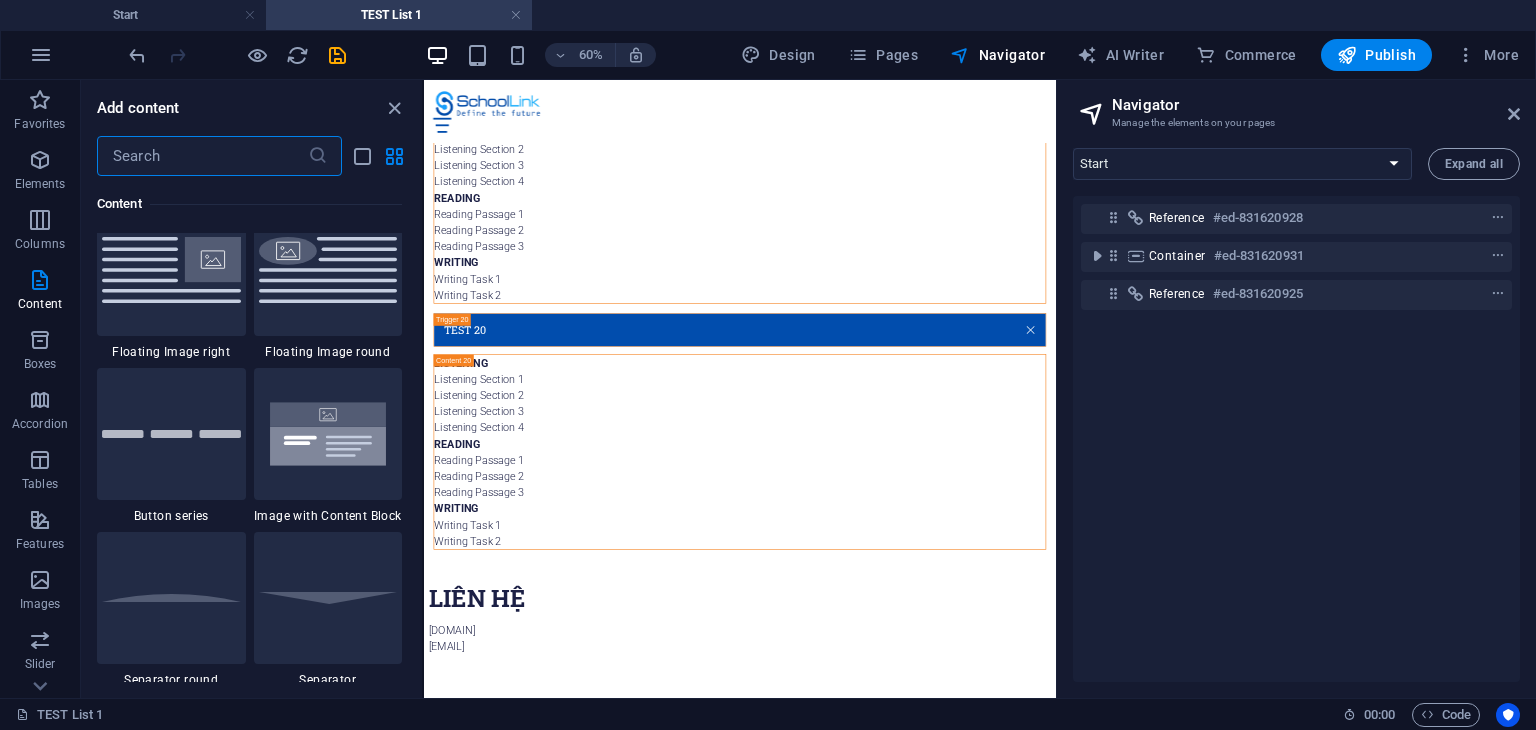 click on "Navigator Manage the elements on your pages Start  Subpage  Legal notice  Privacy  TEST List  TEST List 1  Practice IELTS Test 20 Listening Section 1  Practice IELTS test 20 Reading Passage 1  Practice IELTS test 20 Writing Task 1  Practice IELTS Test 19 Listening Section 1  Practice IELTS test 19 Reading Passage 1  Practice IELTS test 19 Writing Task 1  Practice IELTS Test 18 Listening Section 1  Practice IELTS test 18 Reading Passage 1  Practice IELTS test 18 Writing Task 1  Practice IELTS Test 17 Listening Section 1  Practice IELTS test 17 Reading Passage 1  Practice IELTS test 17 Writing Task 1  Practice IELTS Test 16 Listening Section 1  Practice IELTS test 16 Reading Passage 1  Practice IELTS test 16 Writing Task 1  Practice IELTS Test 15 Listening Section 1  Practice IELTS test 15 Reading Passage 1  Practice IELTS test 15 Writing Task 1  Practice IELTS Test 14 Listening Section 1  Practice IELTS test 14 Reading Passage 1  Practice IELTS test 14 Writing Task 1  Practice IELTS test 13 Reading Passage 1" at bounding box center [1296, 389] 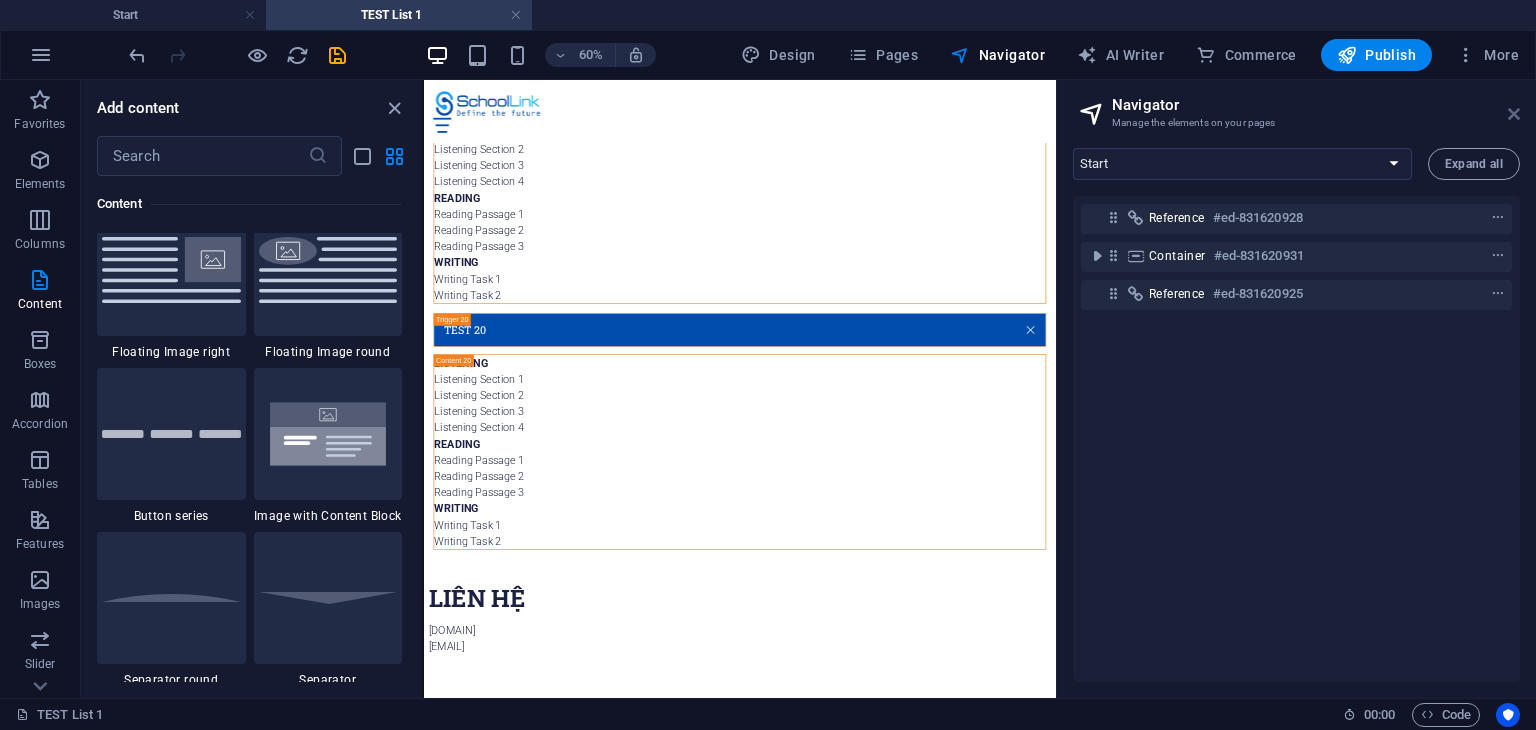 click at bounding box center [1514, 114] 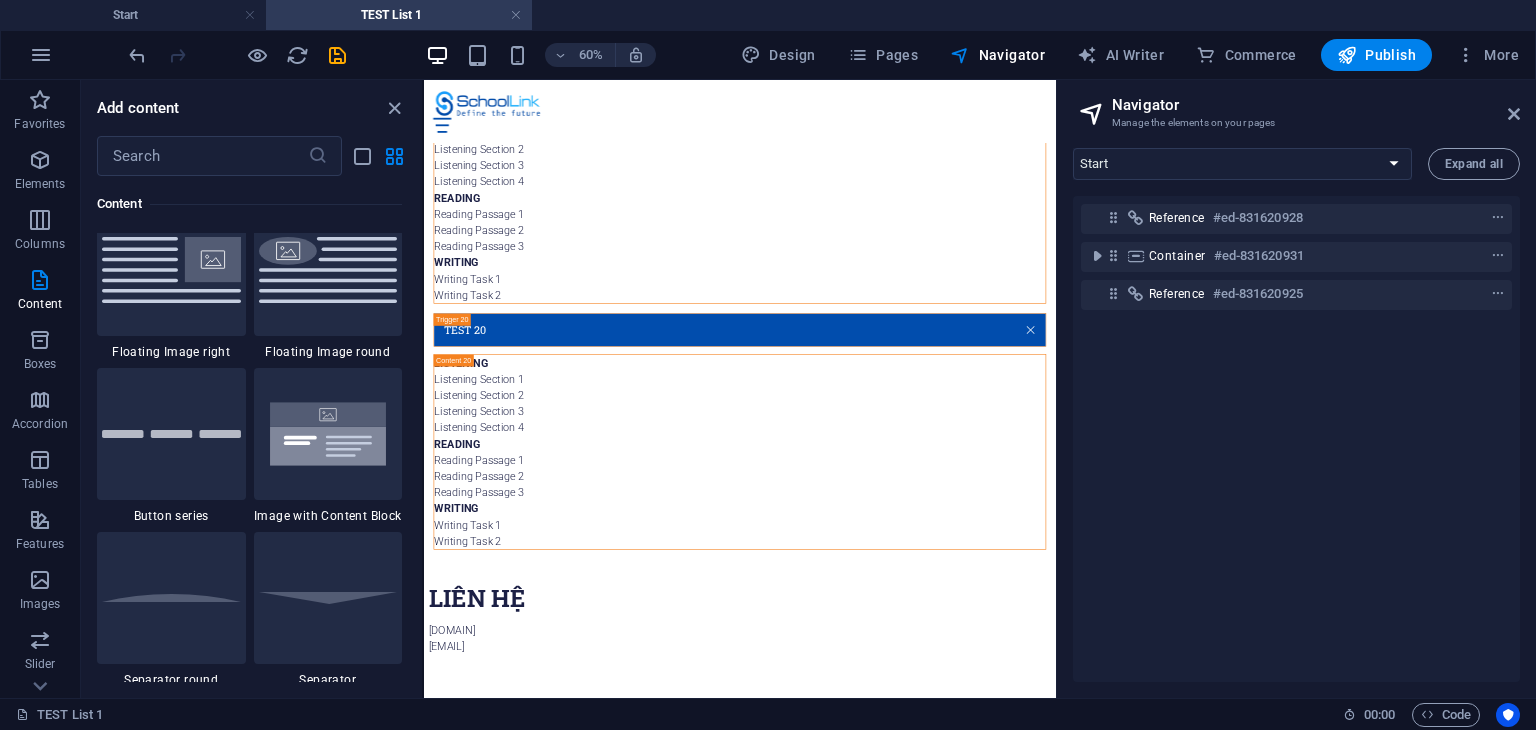 scroll, scrollTop: 8066, scrollLeft: 0, axis: vertical 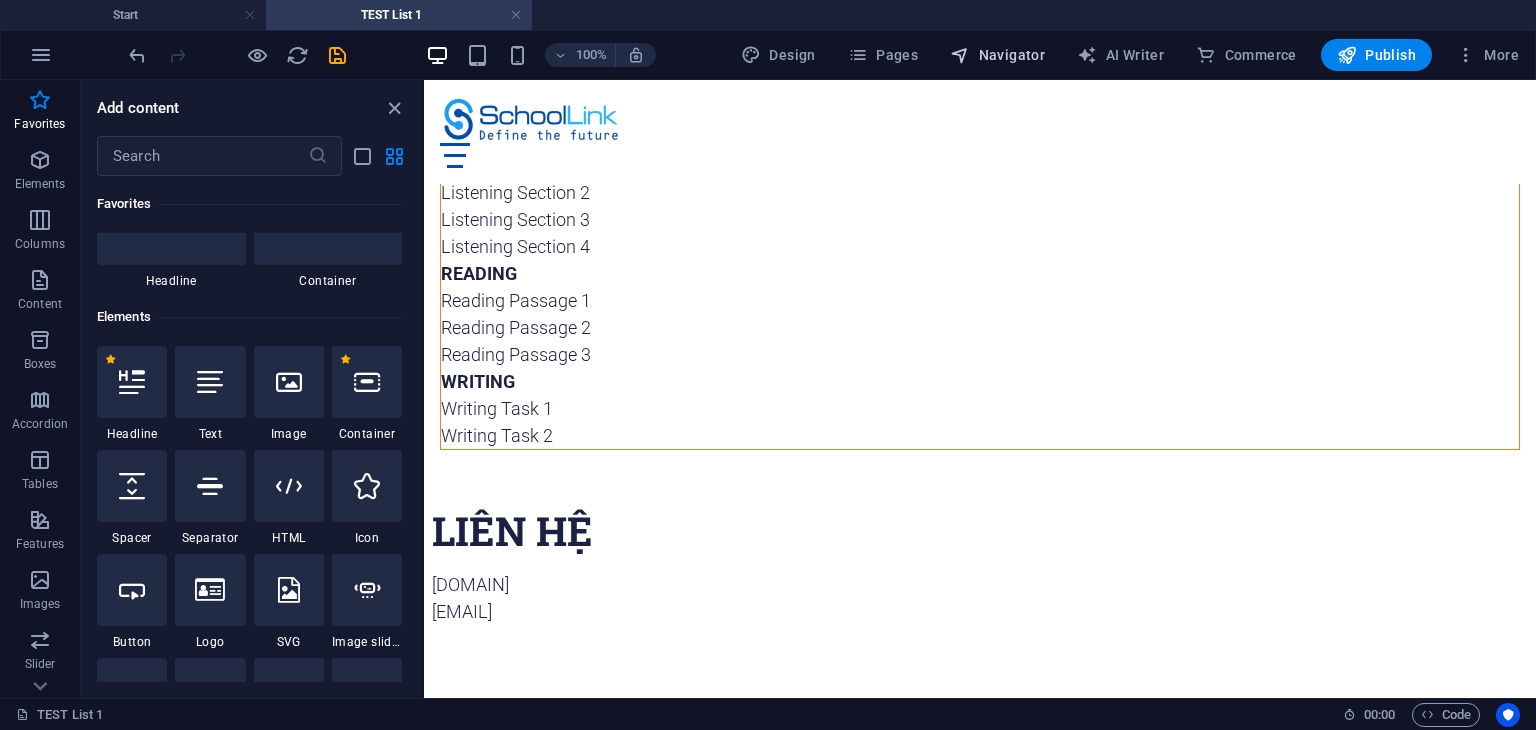 click on "Navigator" at bounding box center [997, 55] 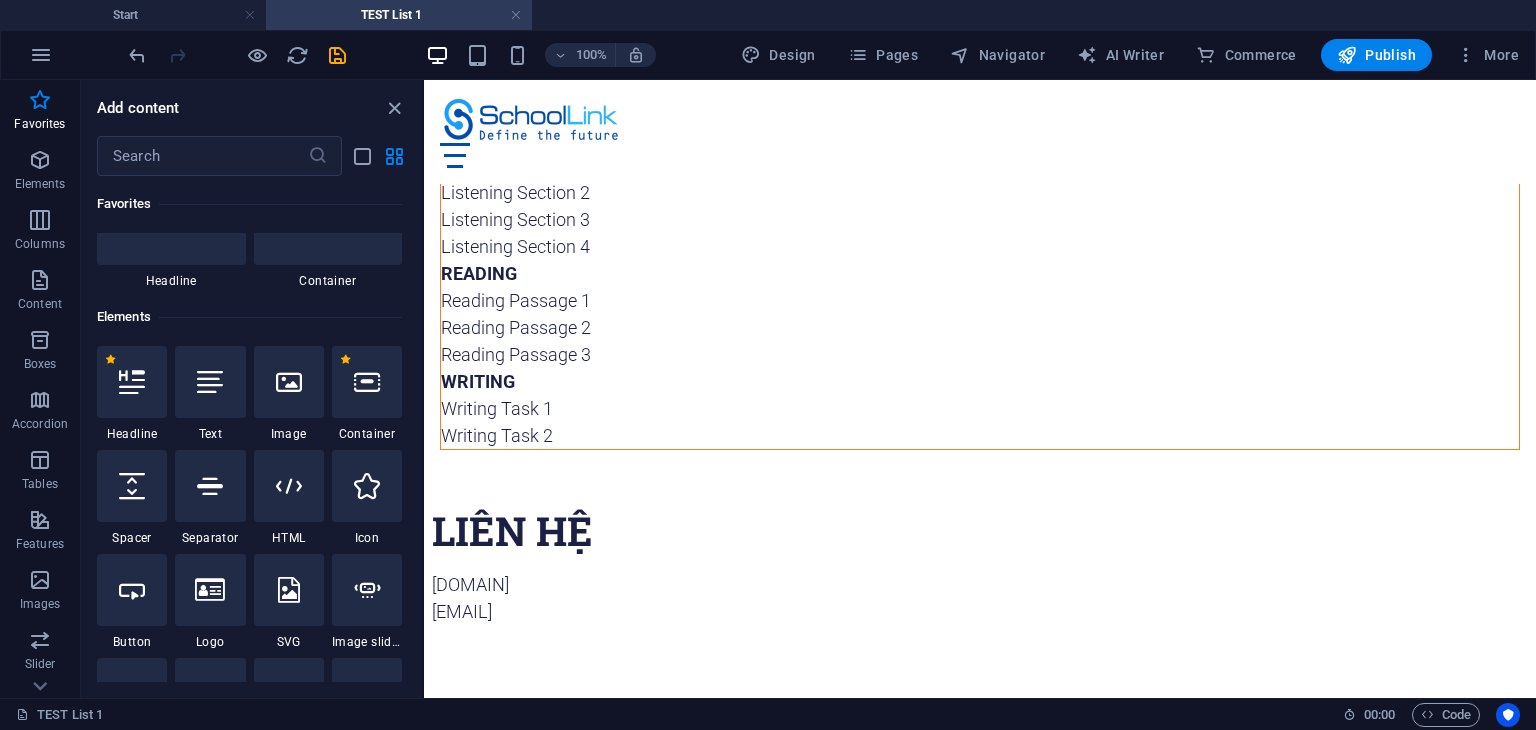 scroll, scrollTop: 7654, scrollLeft: 0, axis: vertical 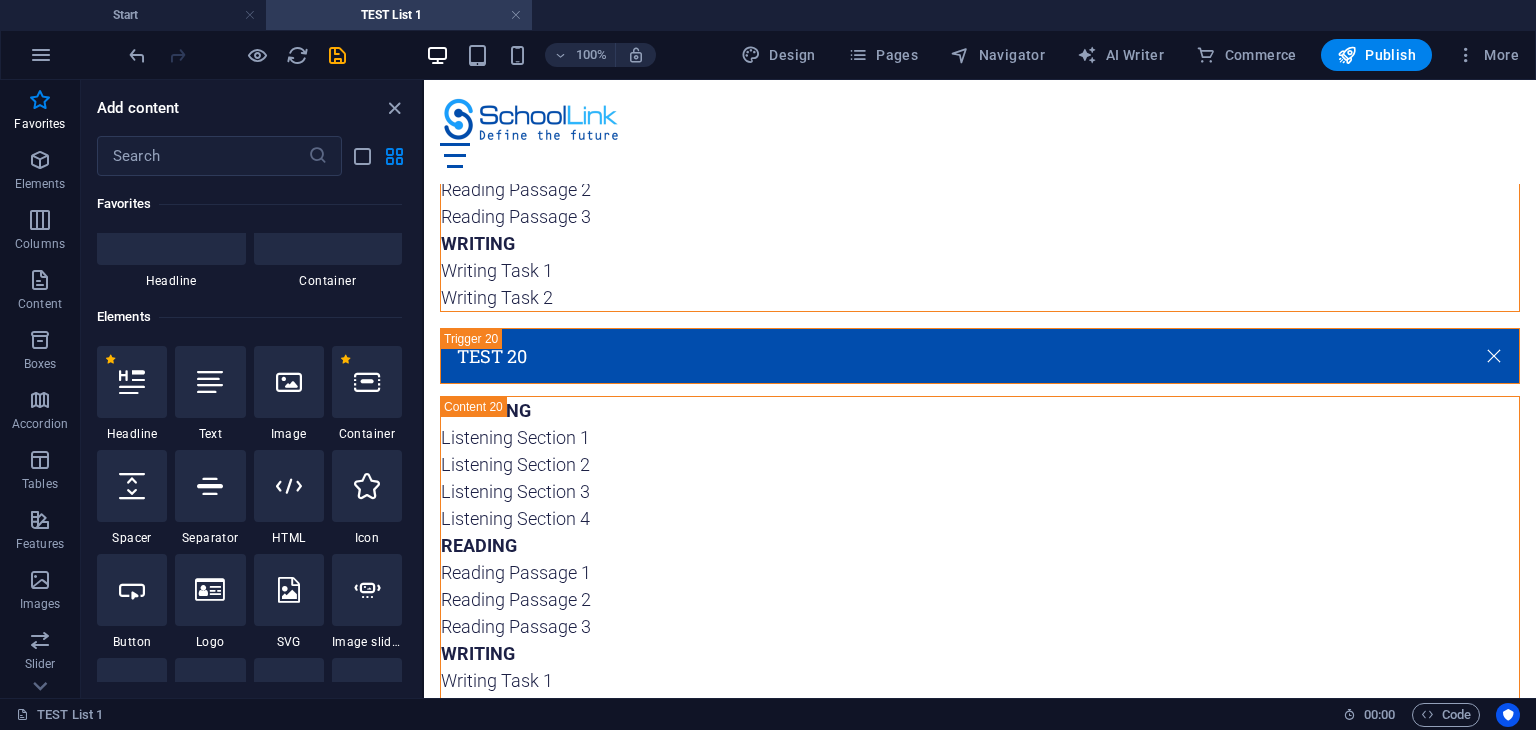 select on "[NUMBER]-[NUMBER]" 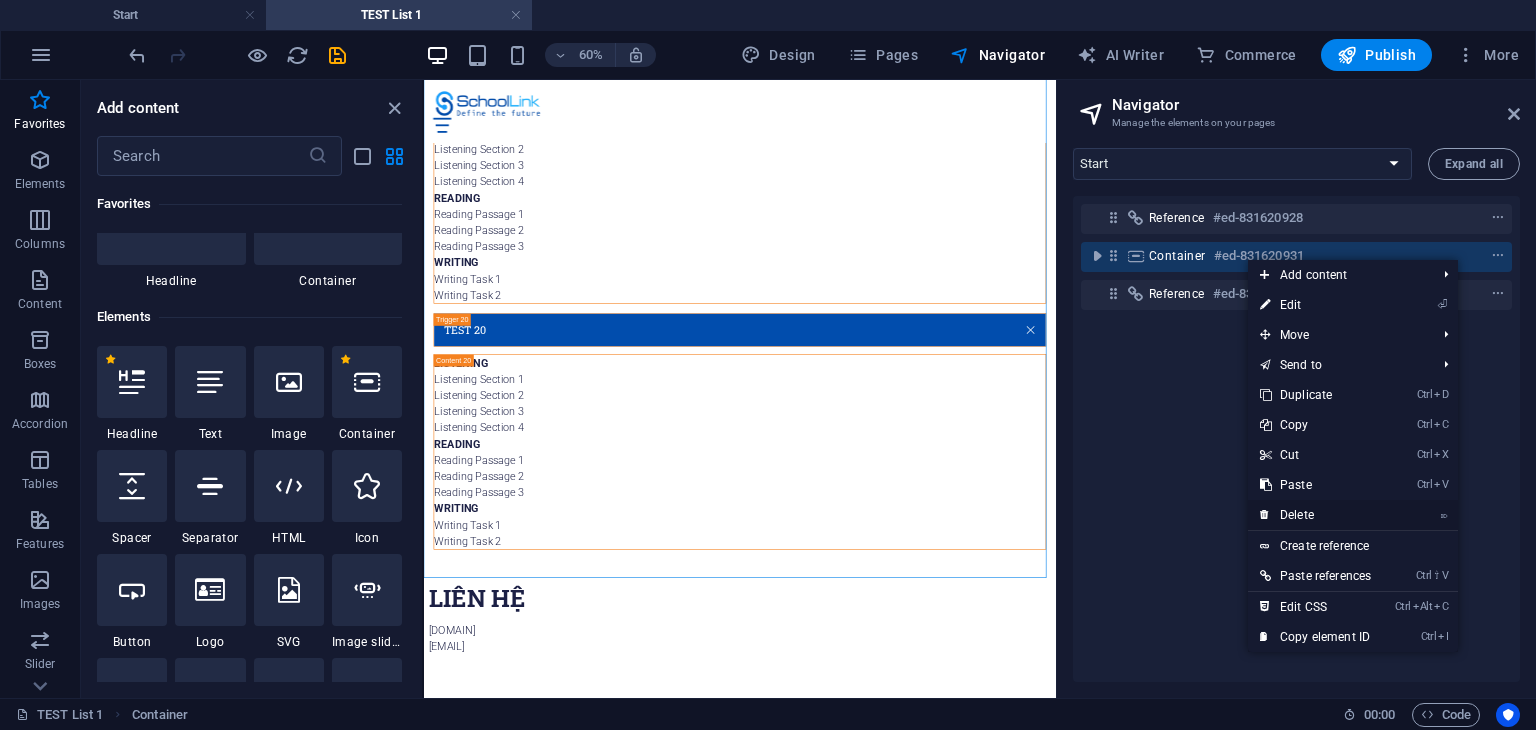 click on "⌦" at bounding box center (1444, 514) 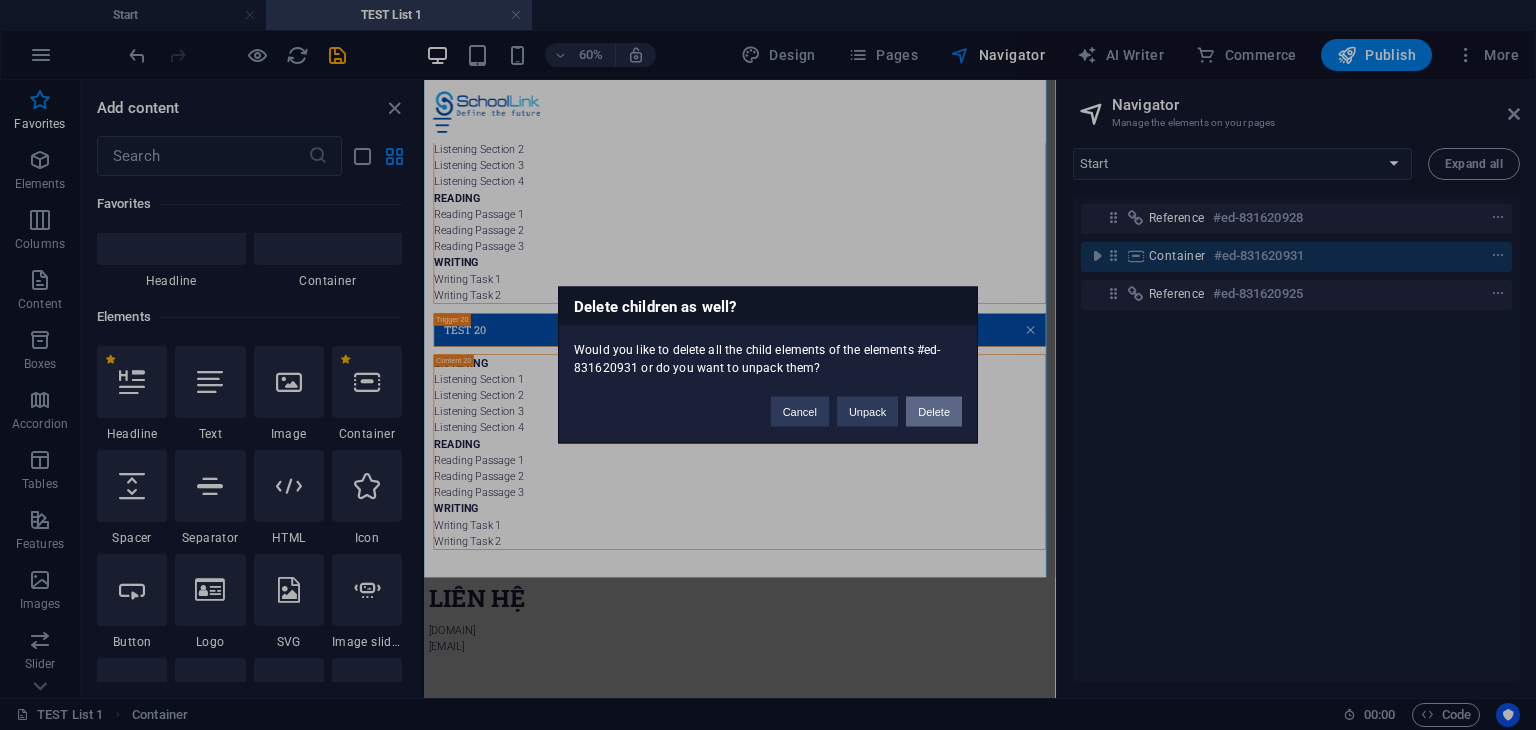 click on "Delete" at bounding box center (934, 412) 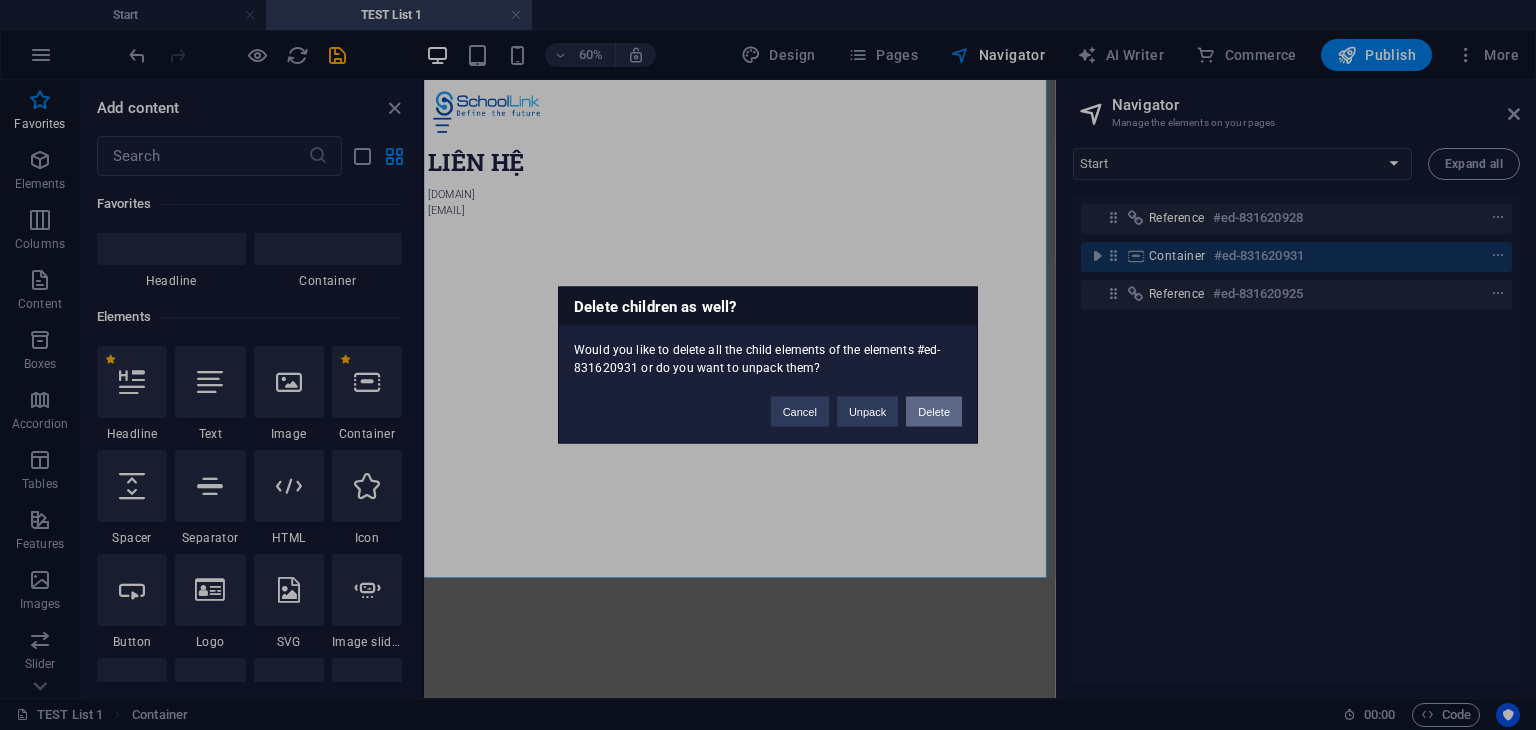 scroll, scrollTop: 0, scrollLeft: 0, axis: both 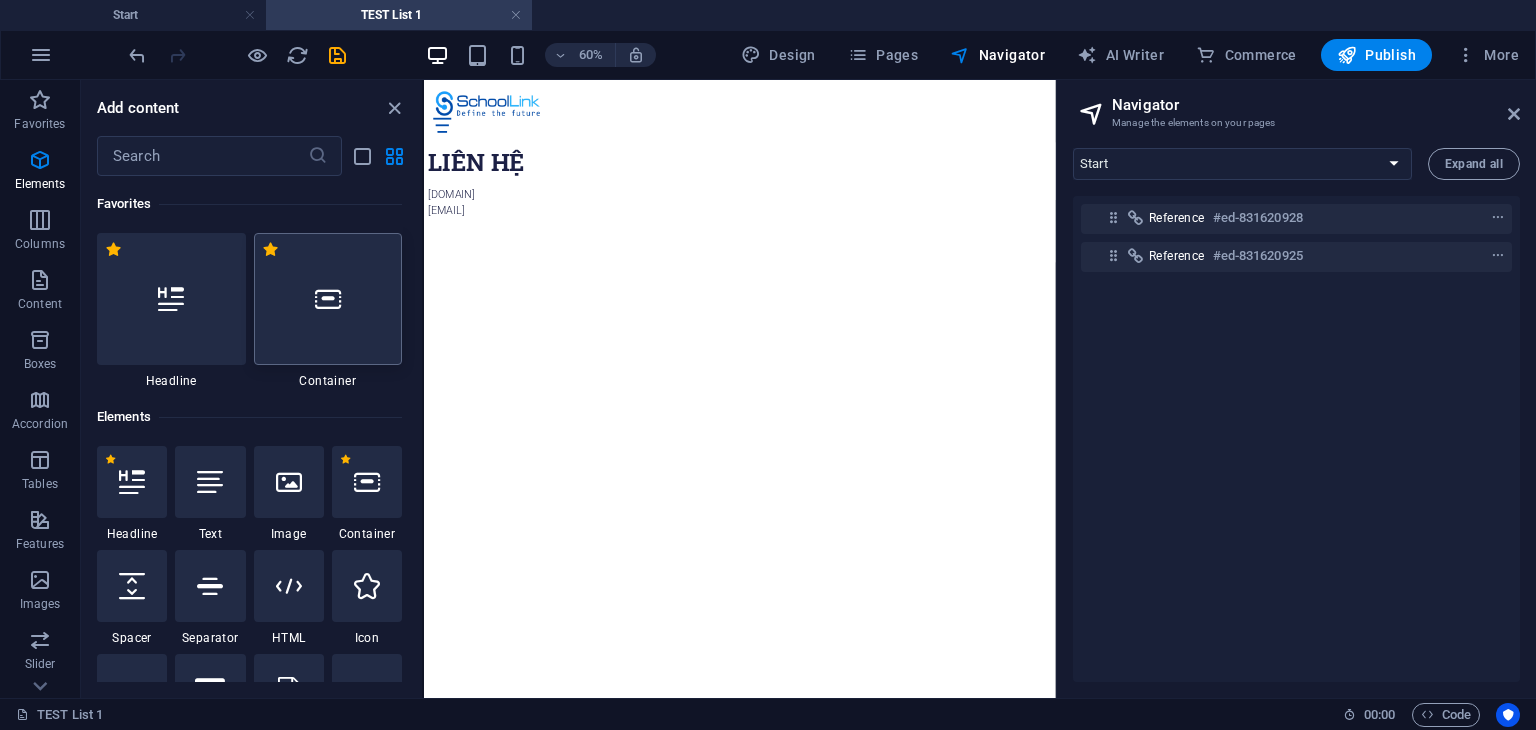 click at bounding box center [328, 299] 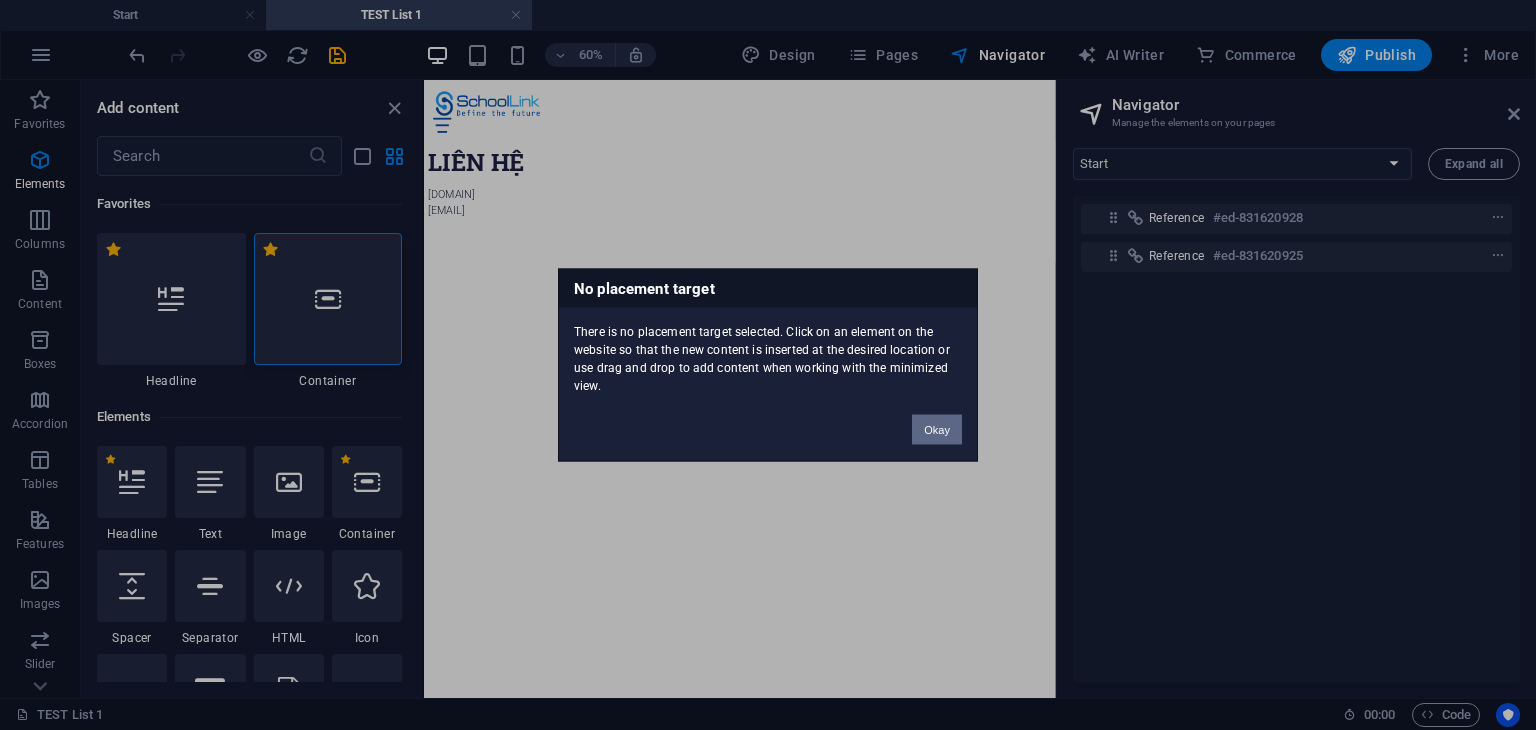 drag, startPoint x: 941, startPoint y: 420, endPoint x: 975, endPoint y: 560, distance: 144.06943 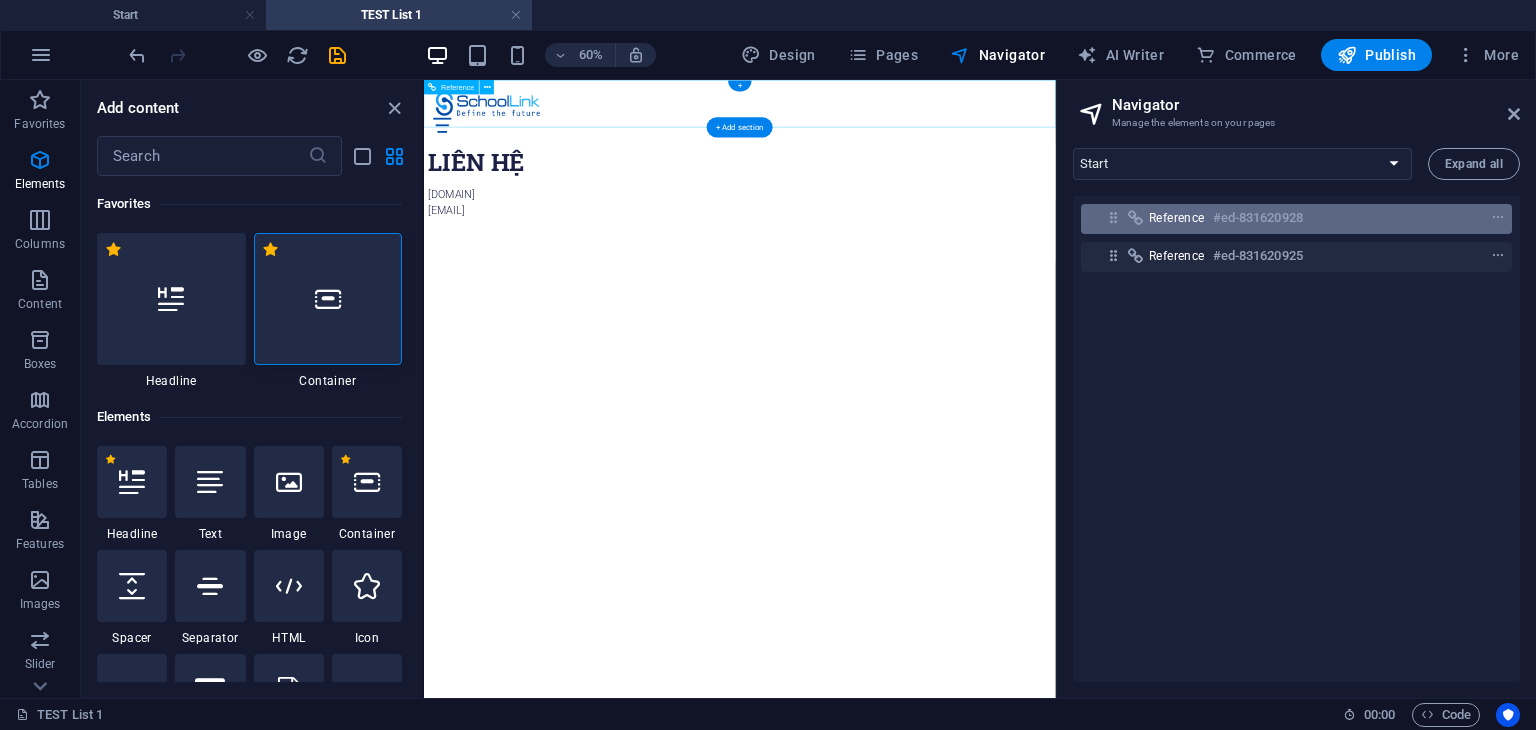 click on "#ed-831620928" at bounding box center (1258, 218) 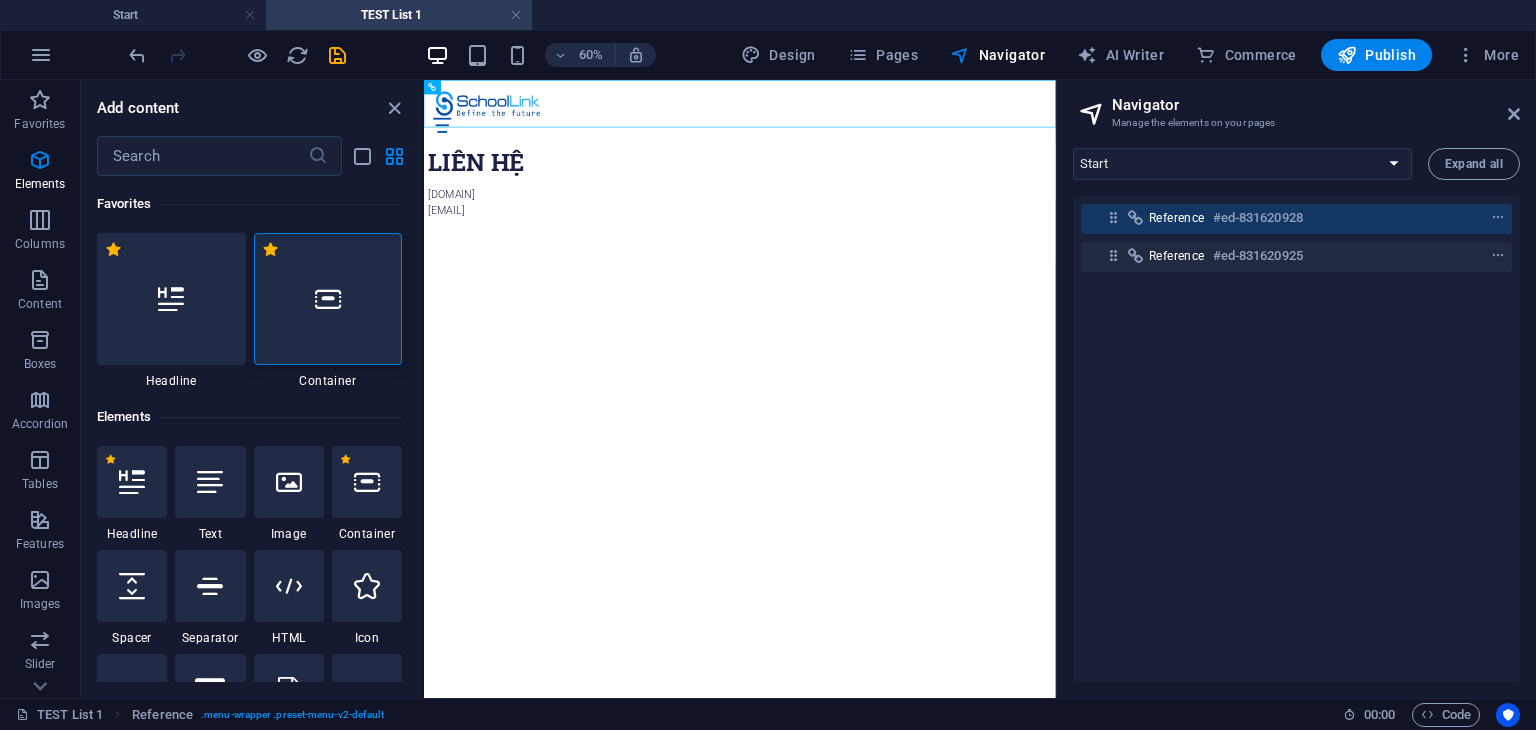 click at bounding box center [328, 299] 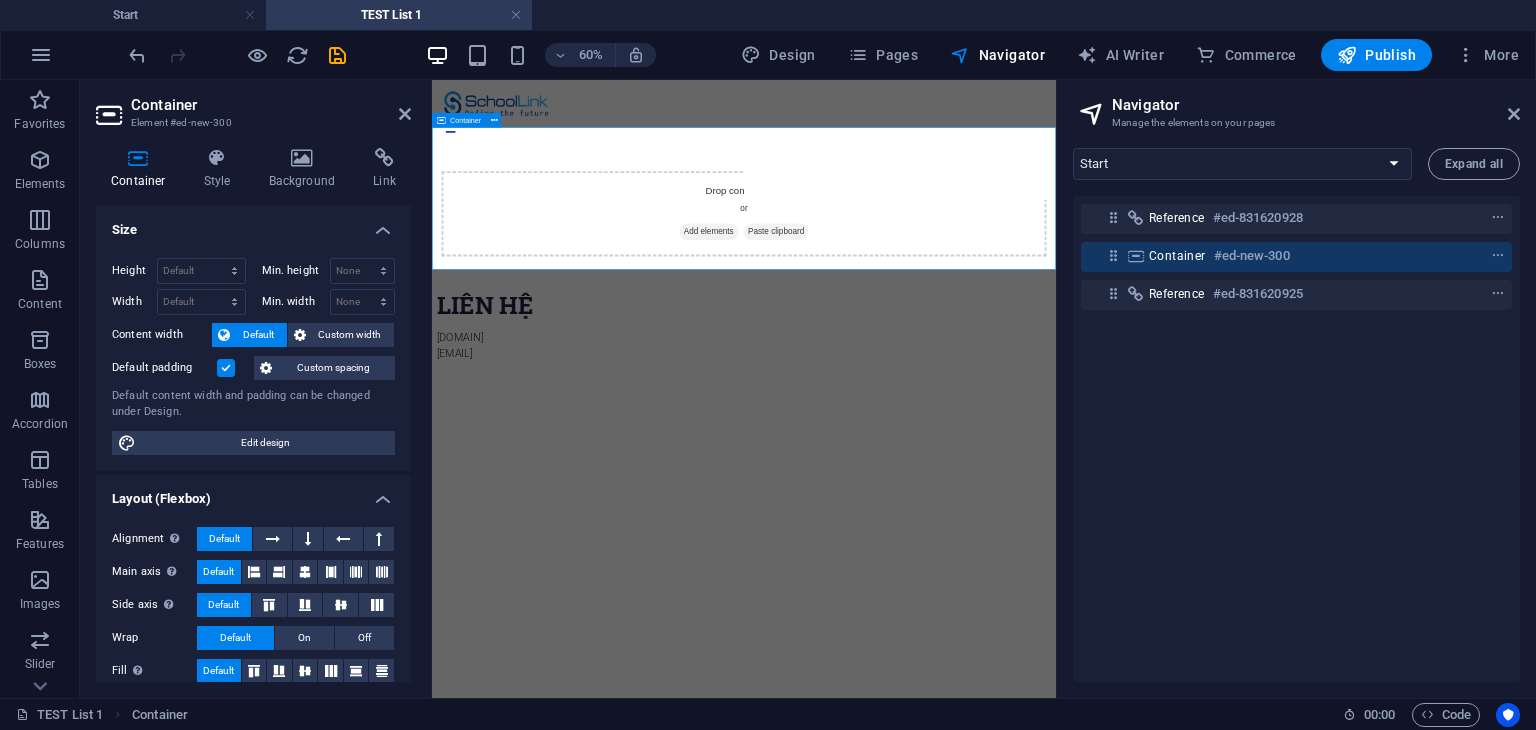 click on "Container" at bounding box center [1177, 256] 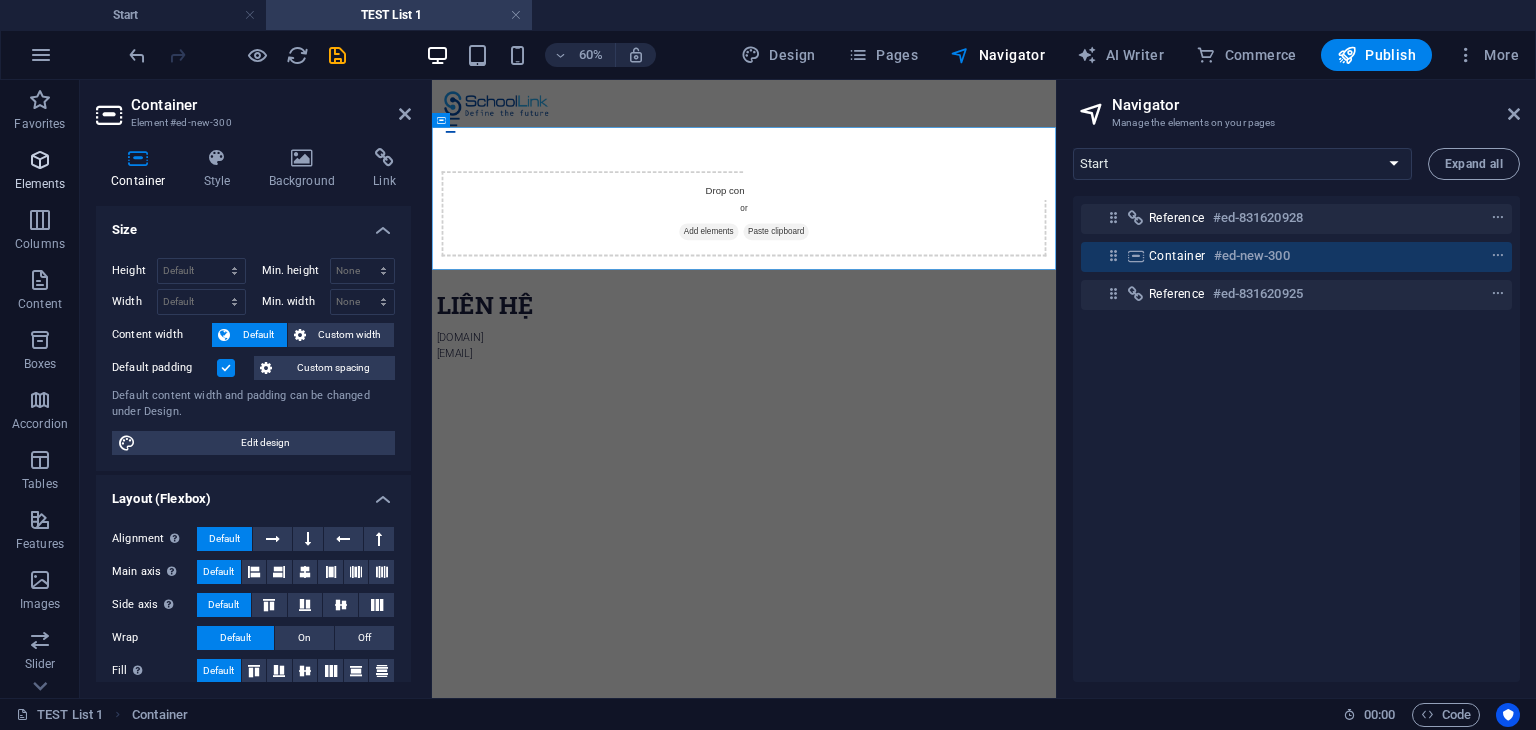 click at bounding box center [40, 160] 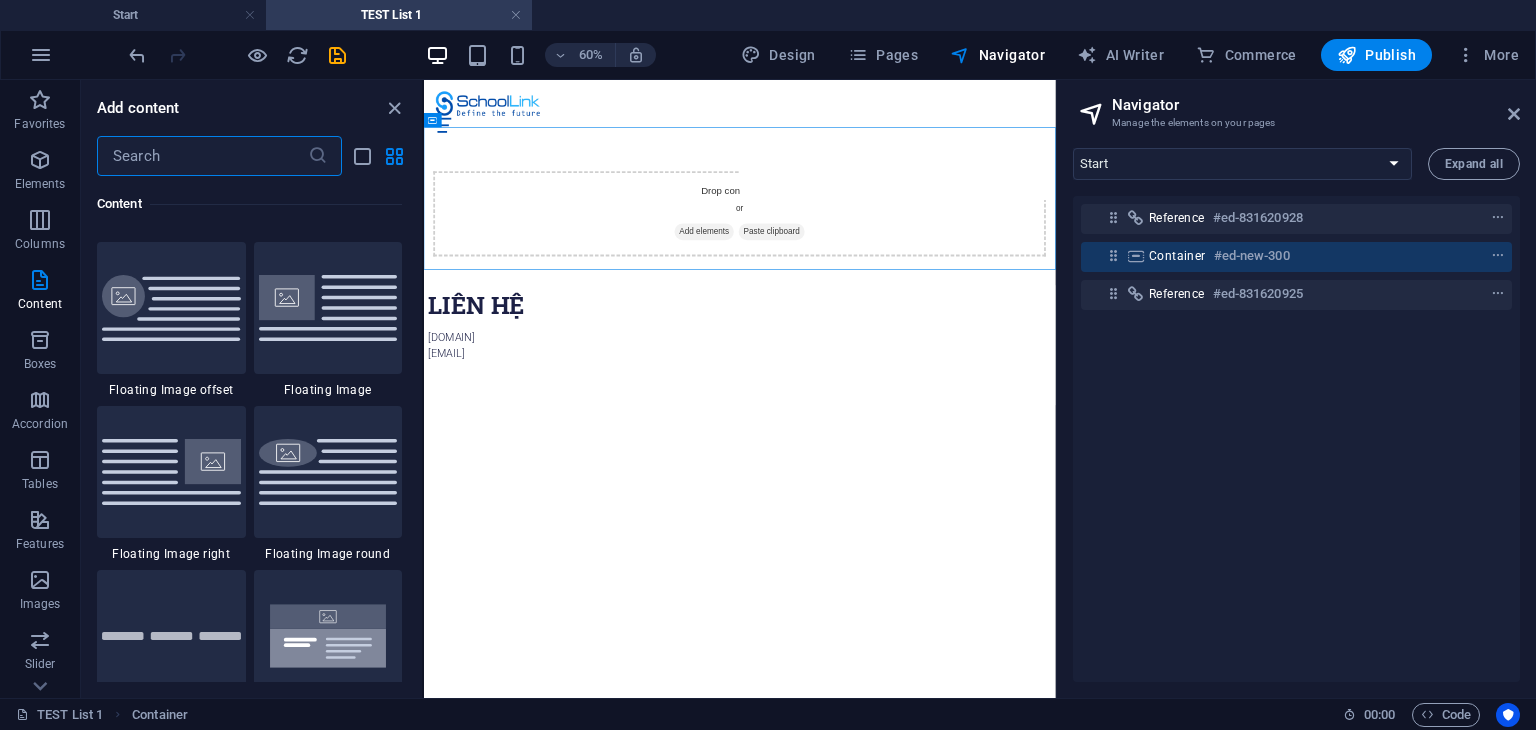 scroll, scrollTop: 4400, scrollLeft: 0, axis: vertical 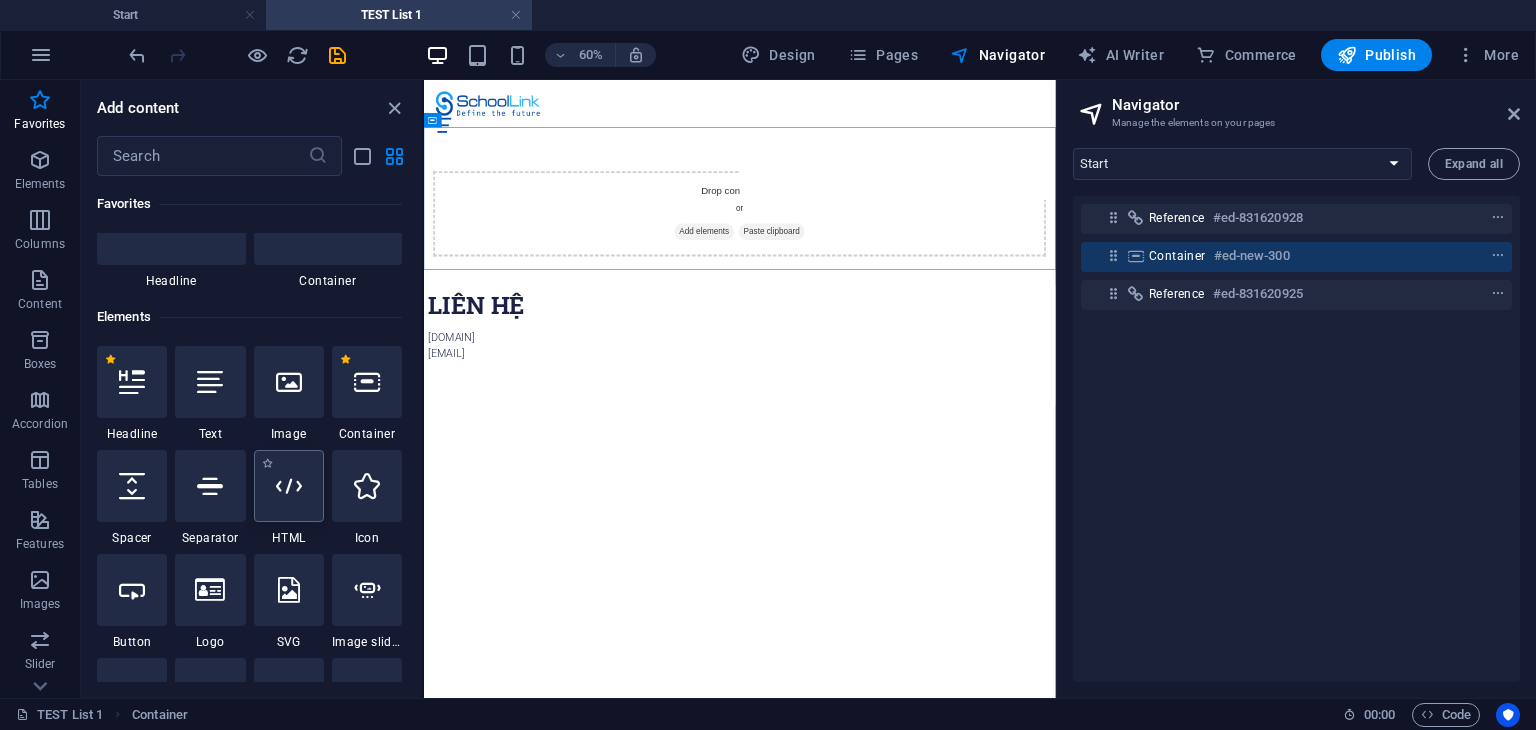 click at bounding box center [289, 486] 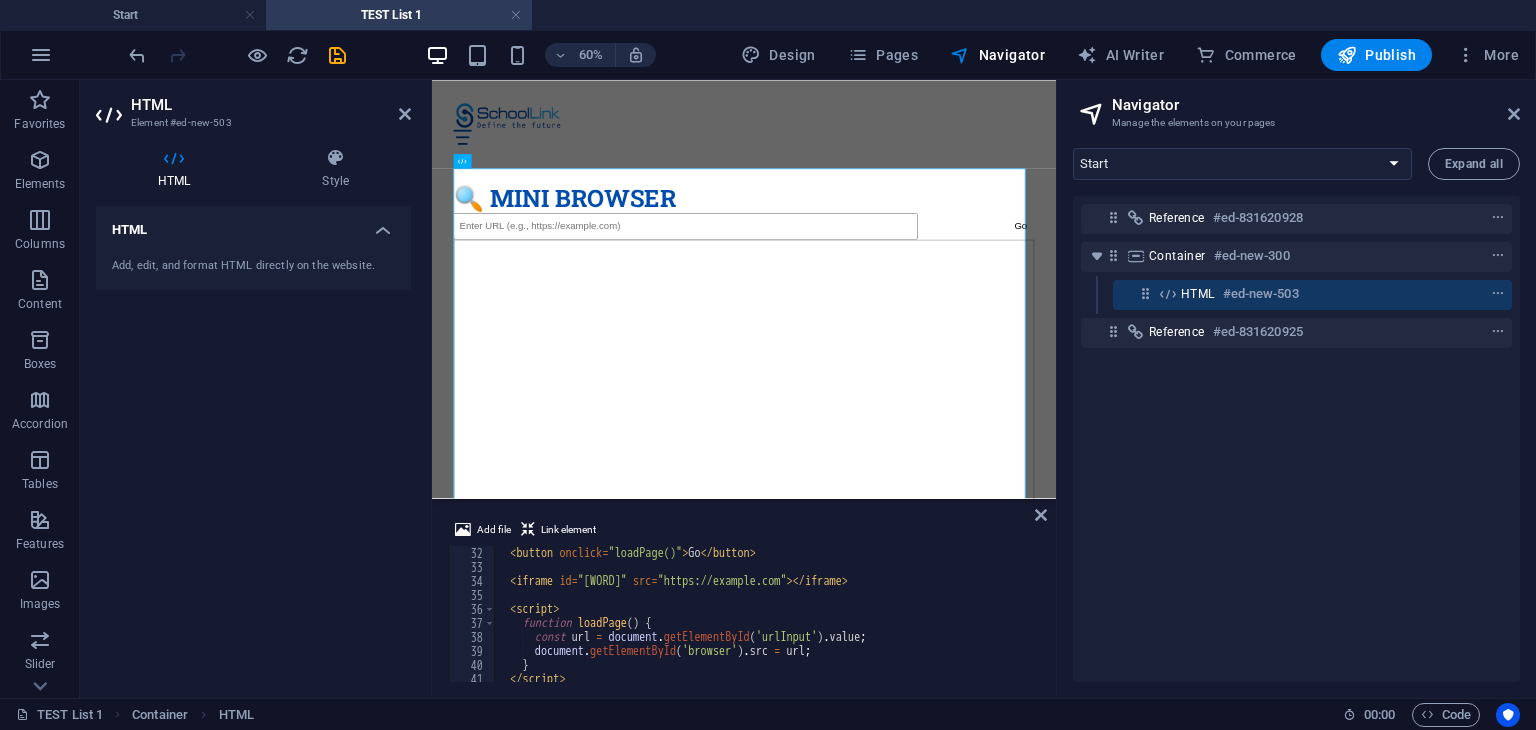 scroll, scrollTop: 374, scrollLeft: 0, axis: vertical 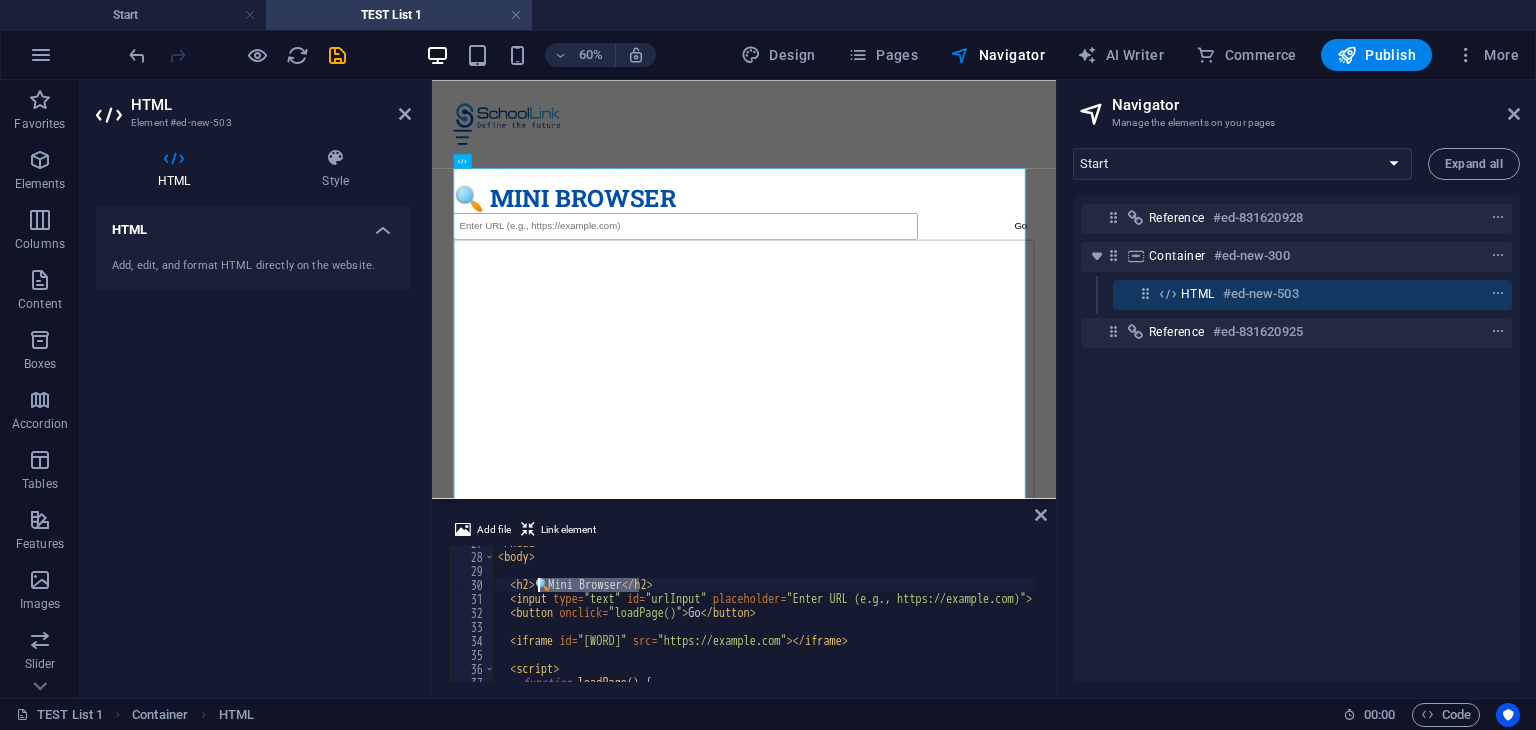 drag, startPoint x: 640, startPoint y: 582, endPoint x: 544, endPoint y: 579, distance: 96.04687 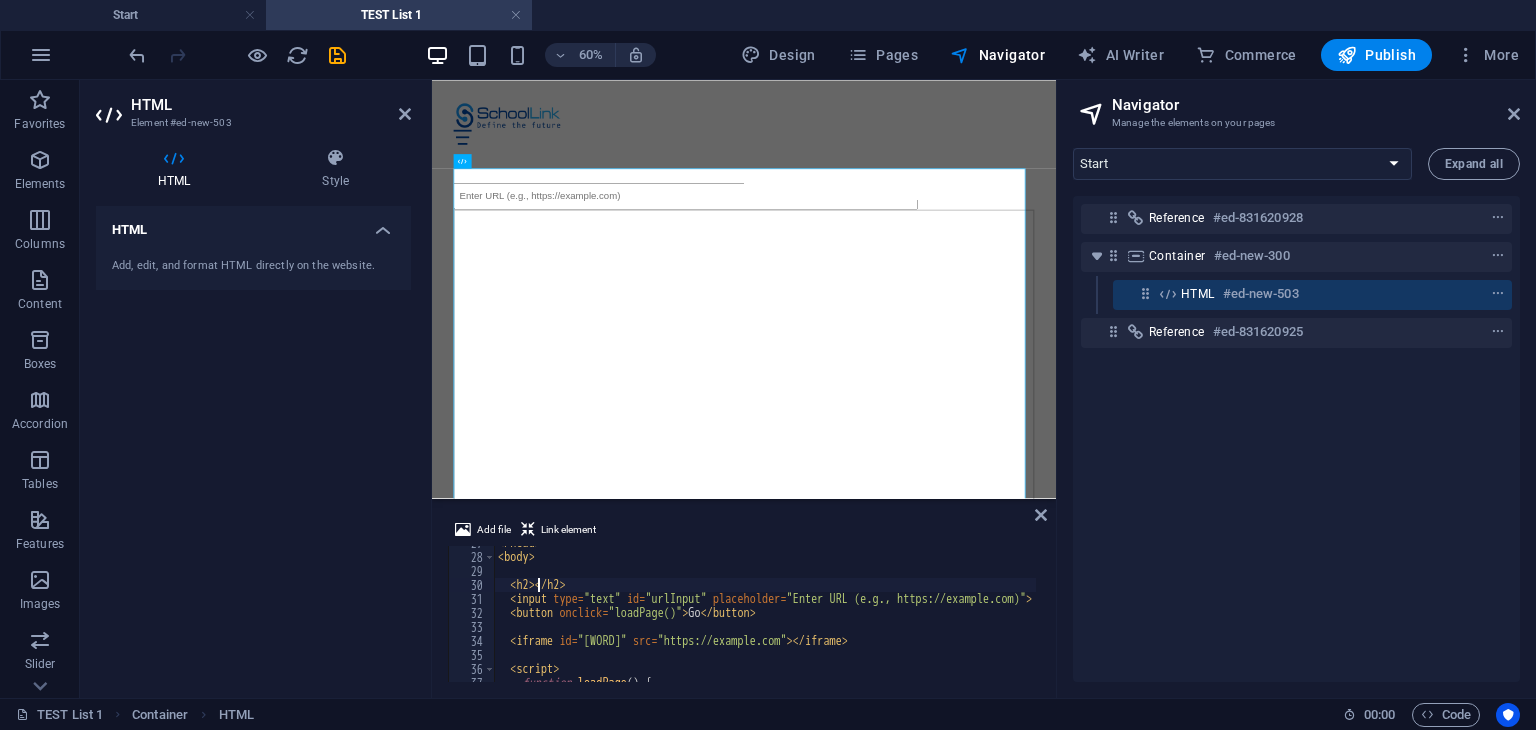 type on "I" 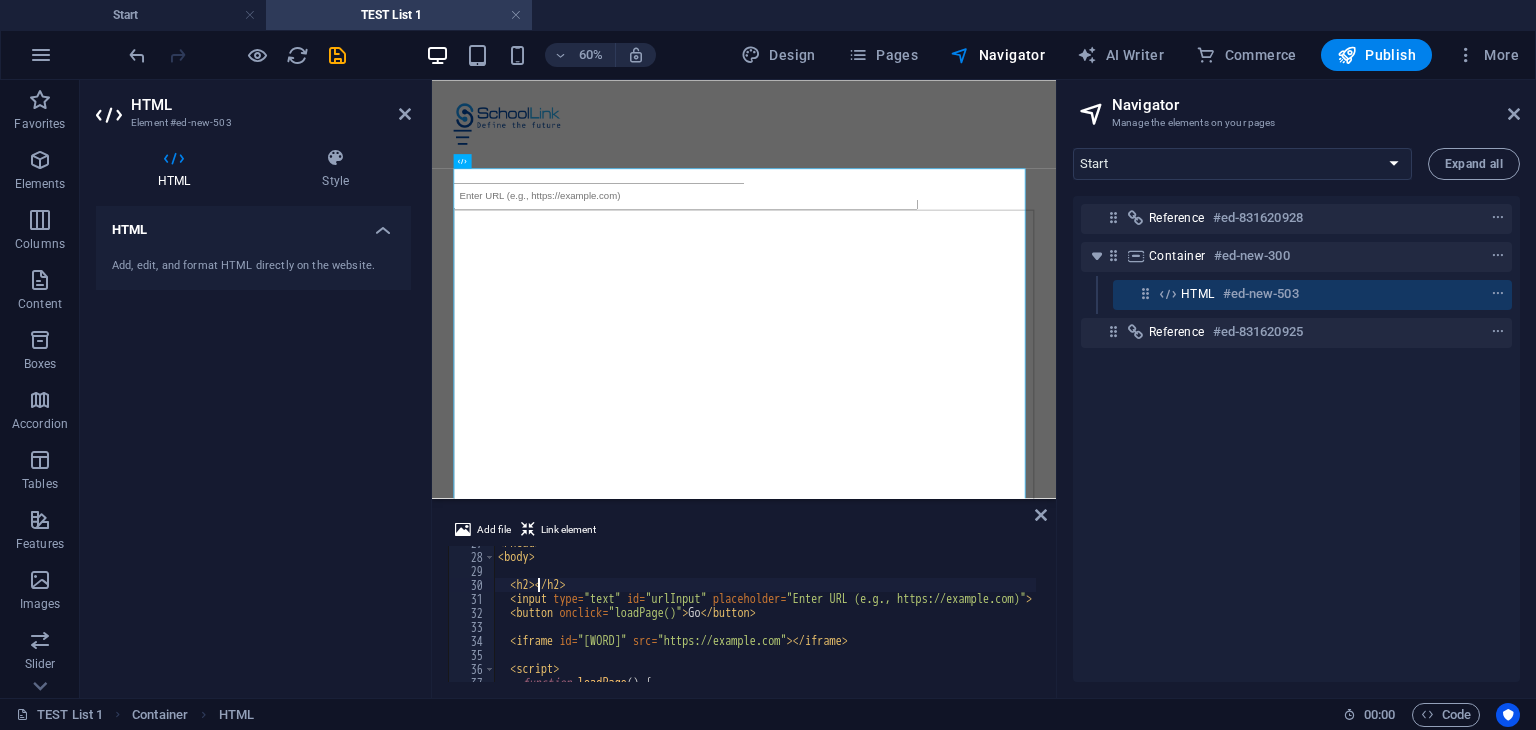 scroll, scrollTop: 0, scrollLeft: 0, axis: both 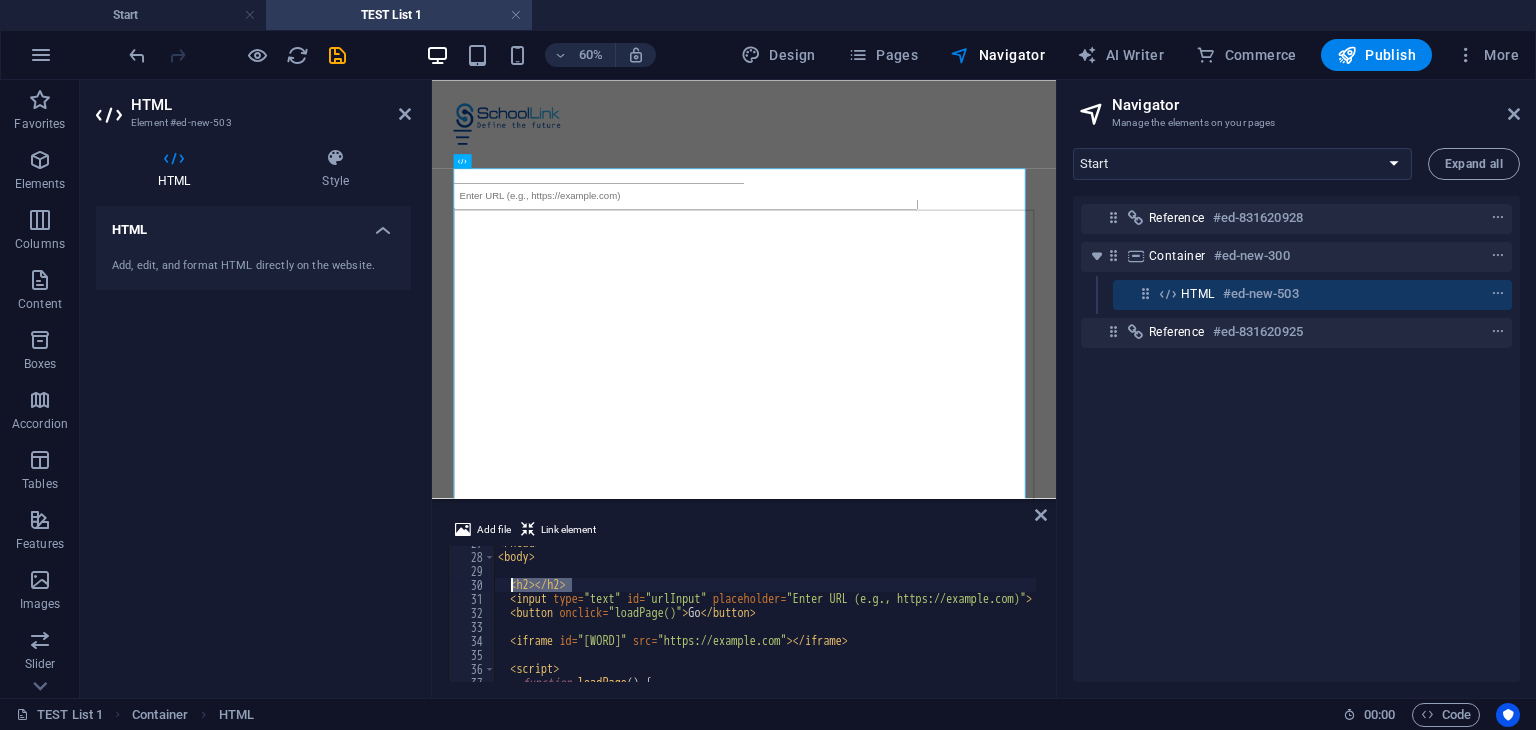 drag, startPoint x: 598, startPoint y: 583, endPoint x: 514, endPoint y: 584, distance: 84.00595 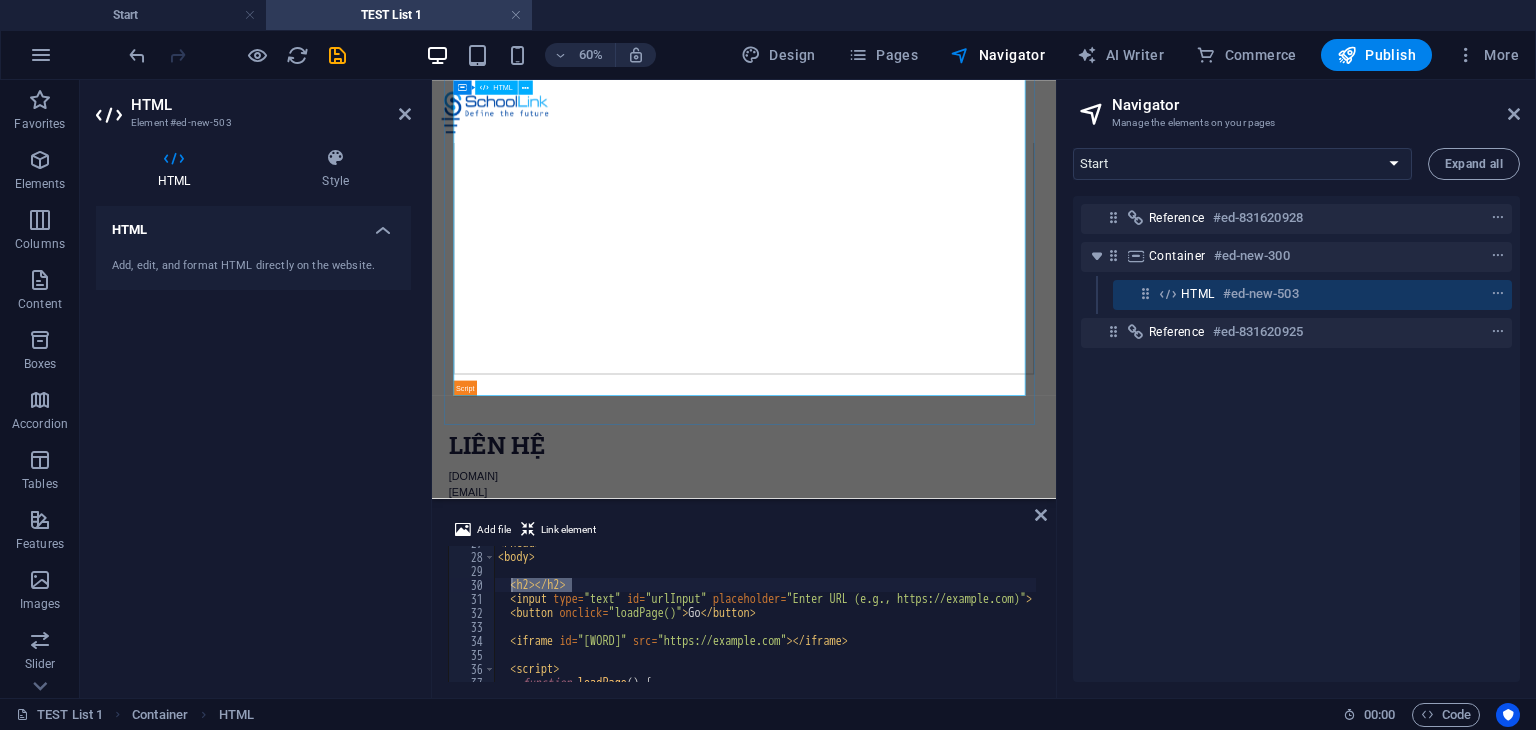 scroll, scrollTop: 0, scrollLeft: 0, axis: both 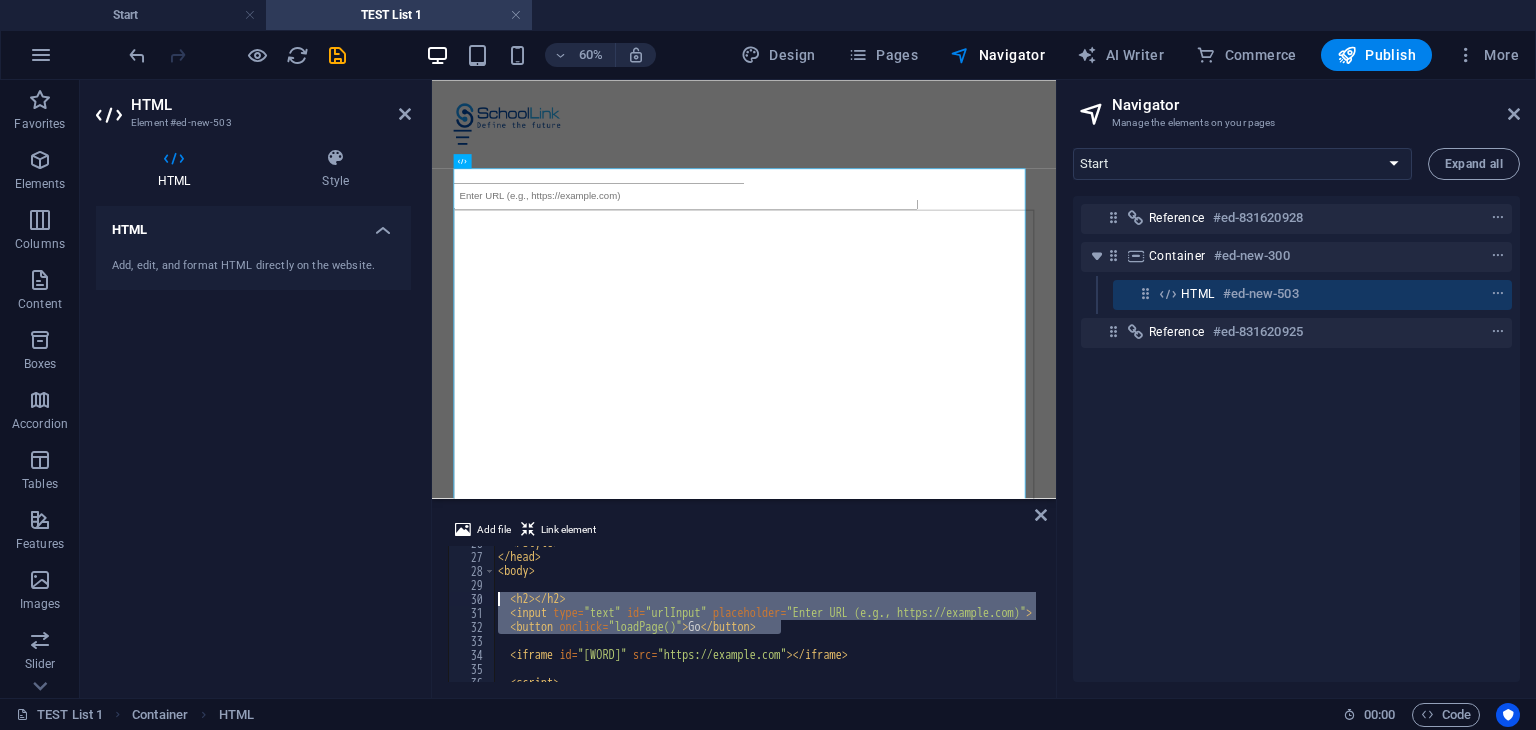 drag, startPoint x: 795, startPoint y: 627, endPoint x: 497, endPoint y: 592, distance: 300.04834 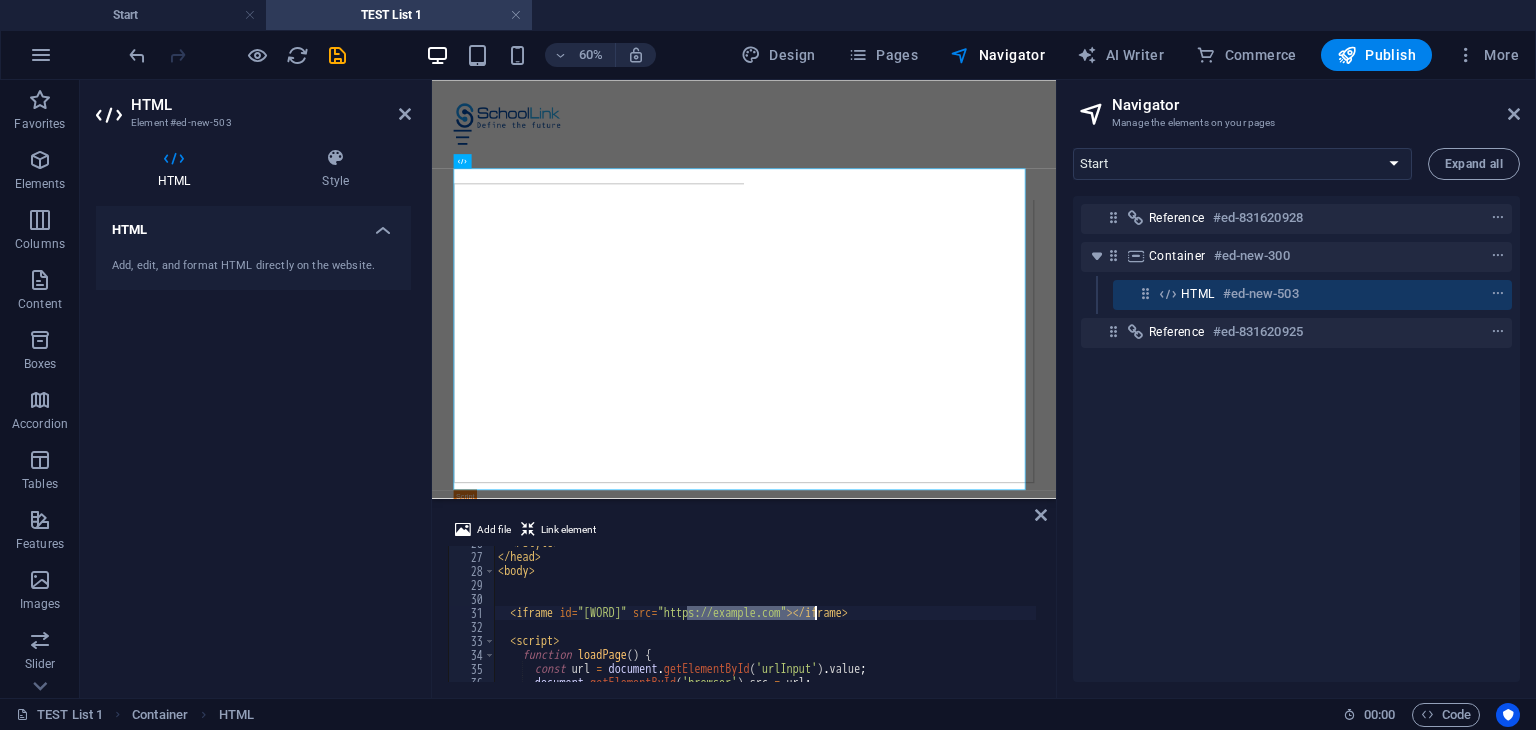 drag, startPoint x: 689, startPoint y: 609, endPoint x: 812, endPoint y: 614, distance: 123.101585 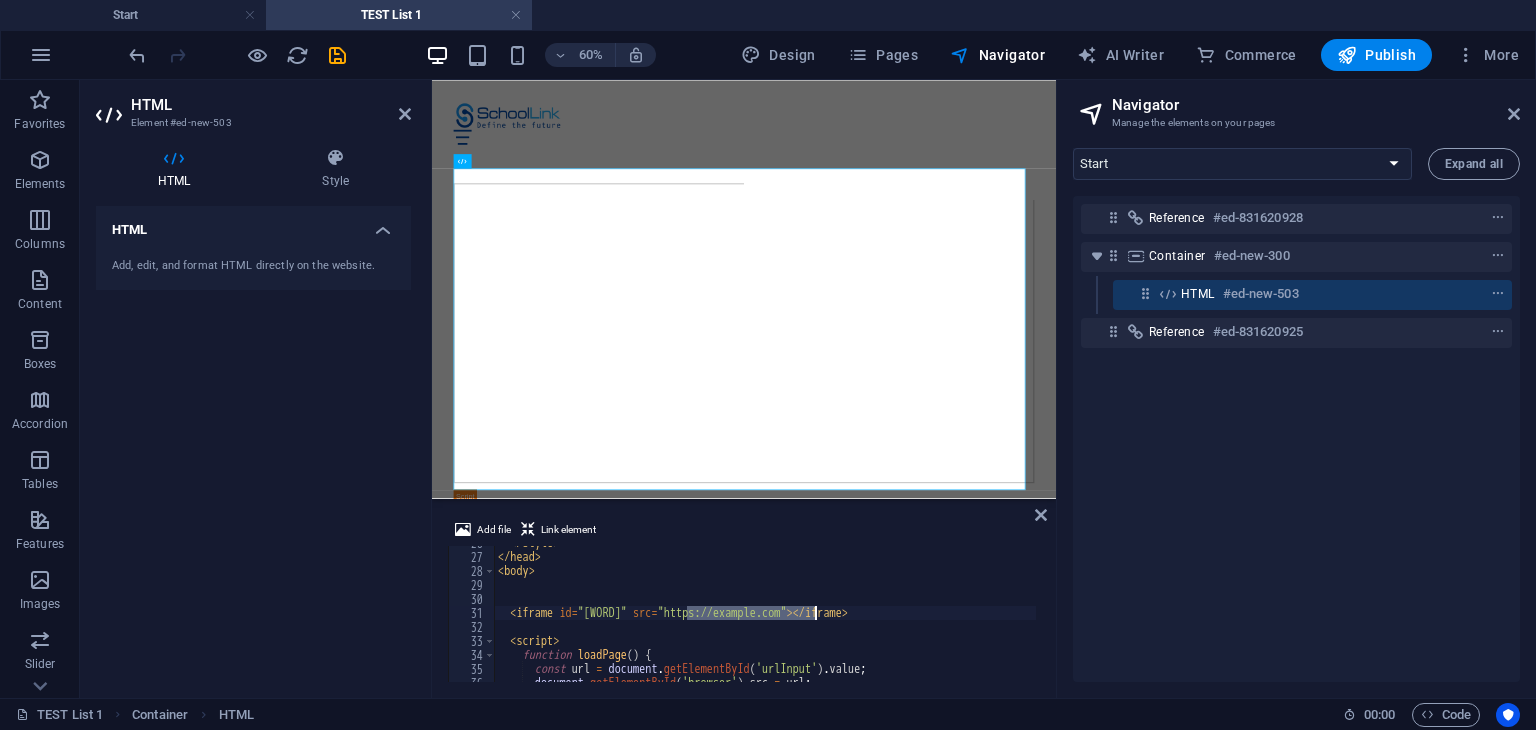 paste on "canvas.instructure.com/enroll/[ENROLLMENT_CODE]" 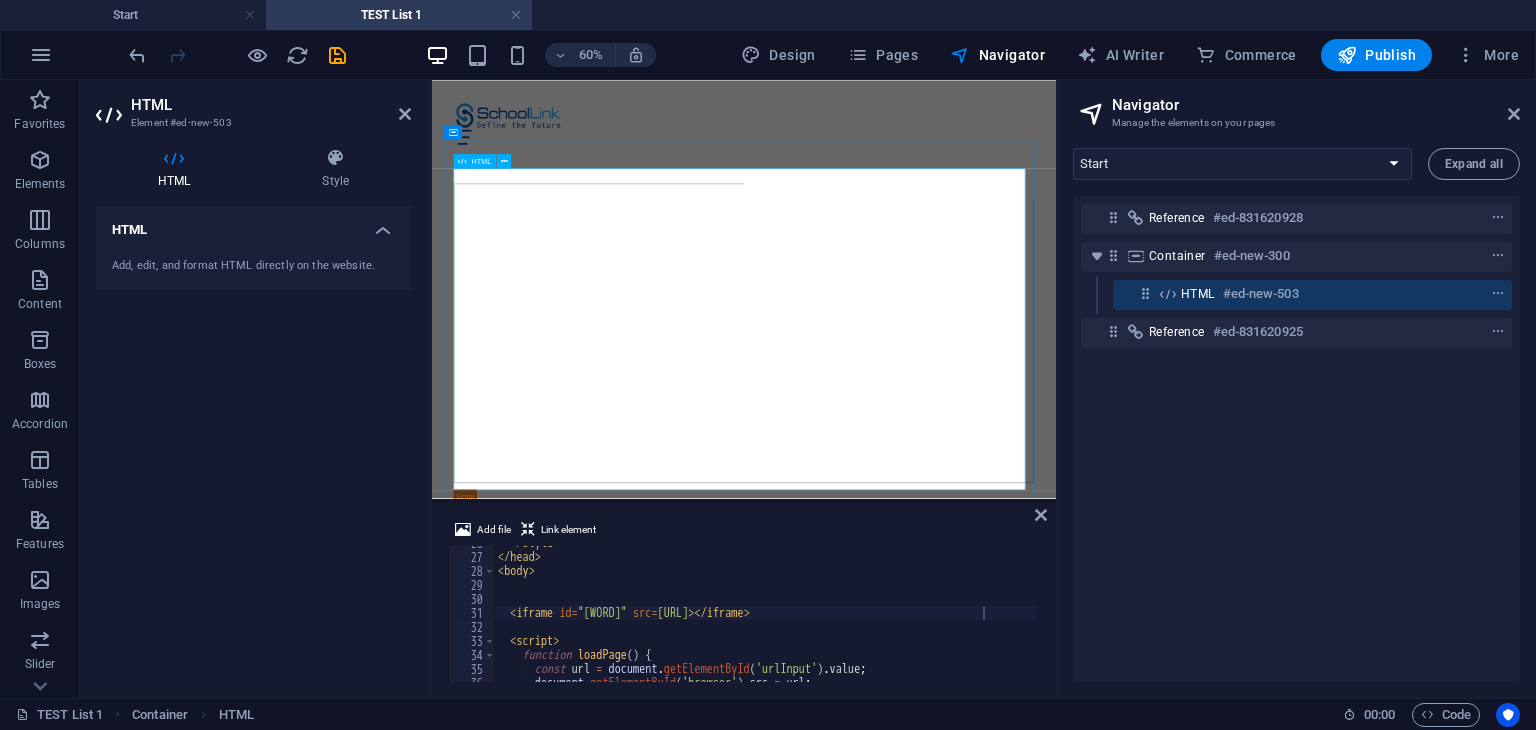click on "Mini Browser" at bounding box center [952, 520] 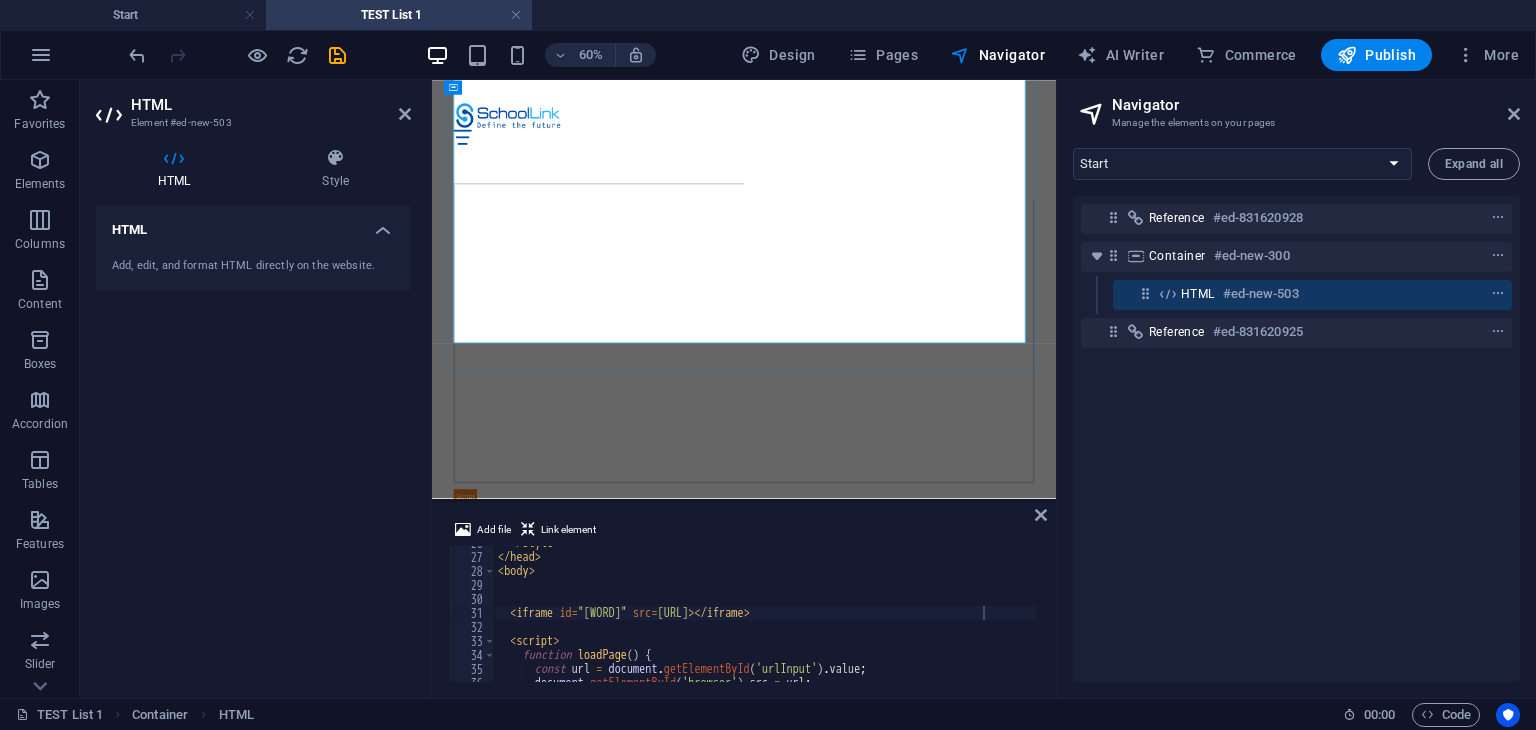 scroll, scrollTop: 0, scrollLeft: 0, axis: both 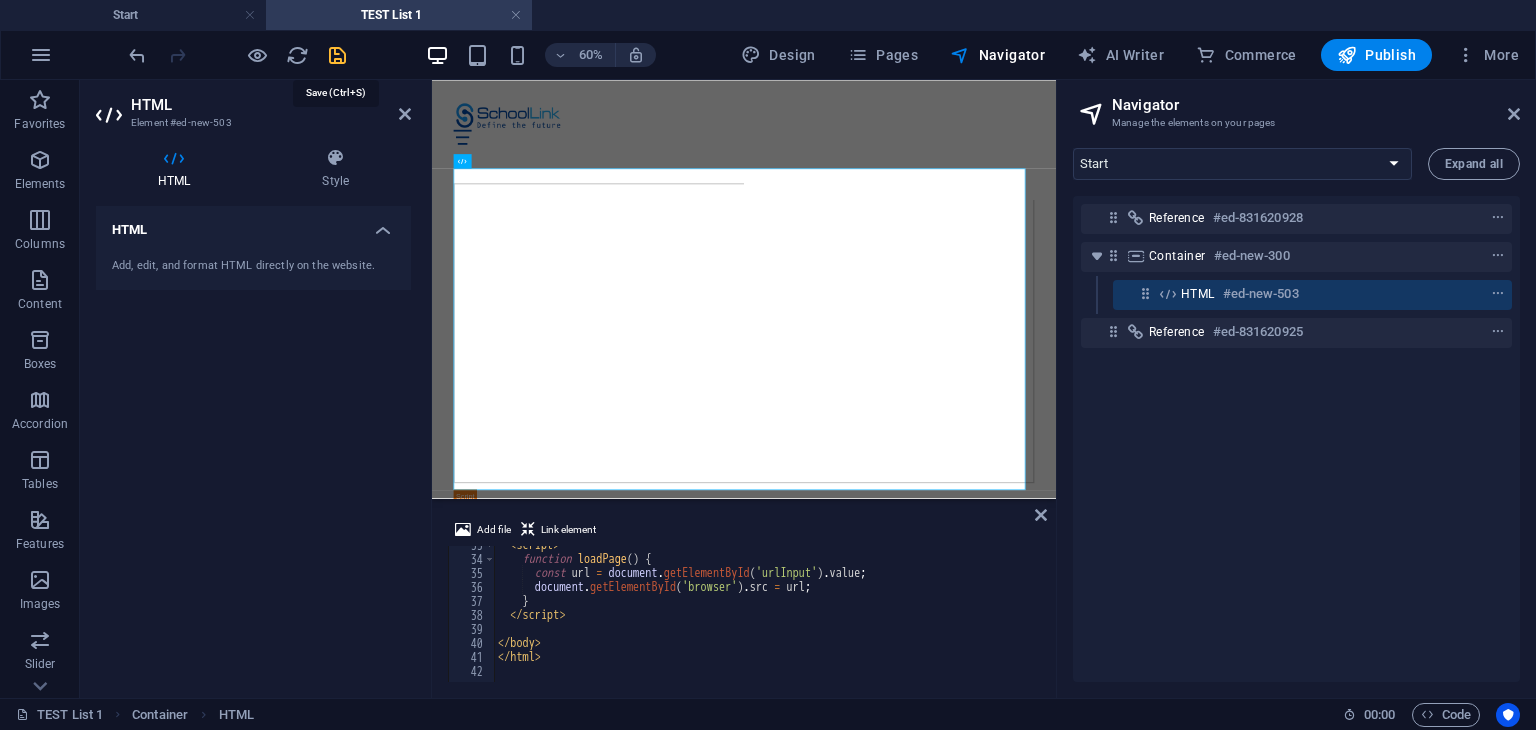 drag, startPoint x: 333, startPoint y: 57, endPoint x: 696, endPoint y: 70, distance: 363.2327 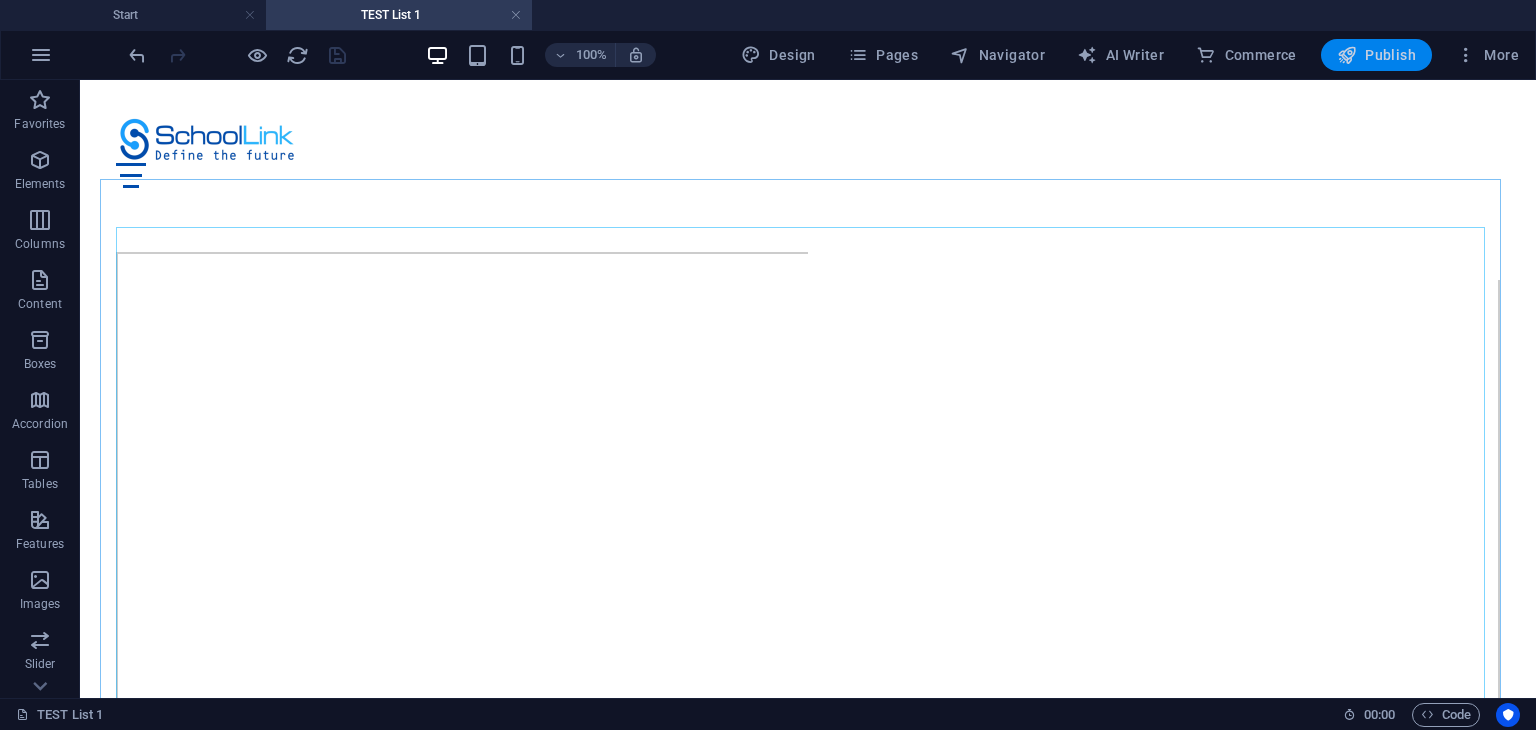 click on "Publish" at bounding box center (1376, 55) 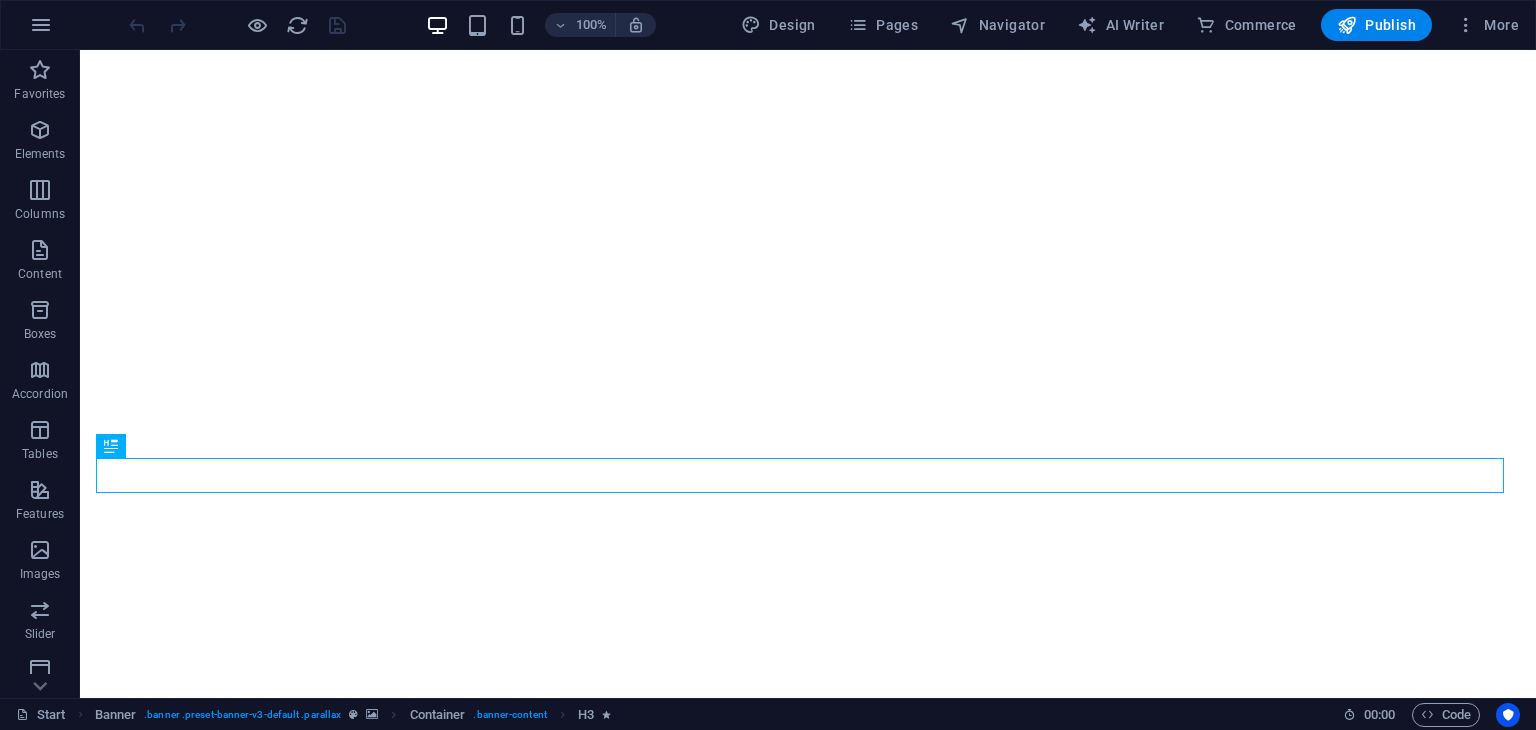scroll, scrollTop: 0, scrollLeft: 0, axis: both 